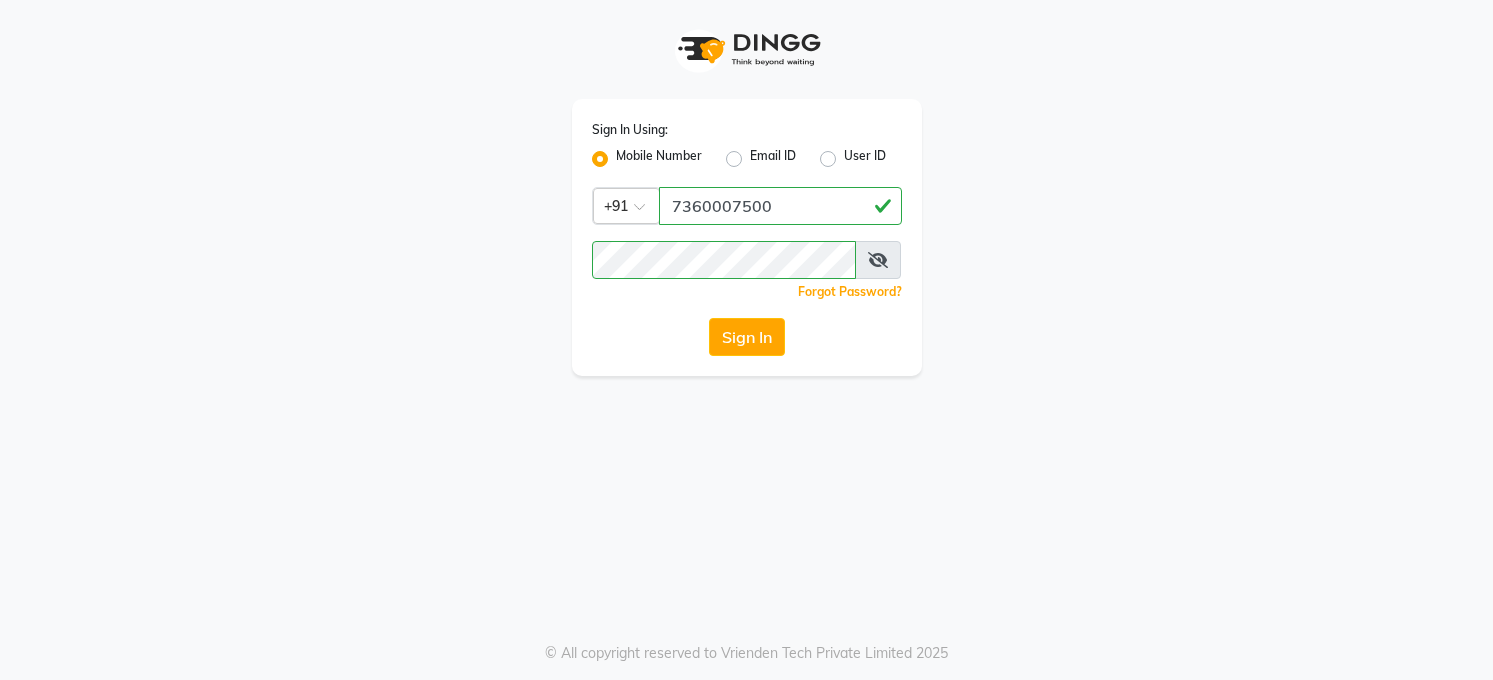scroll, scrollTop: 0, scrollLeft: 0, axis: both 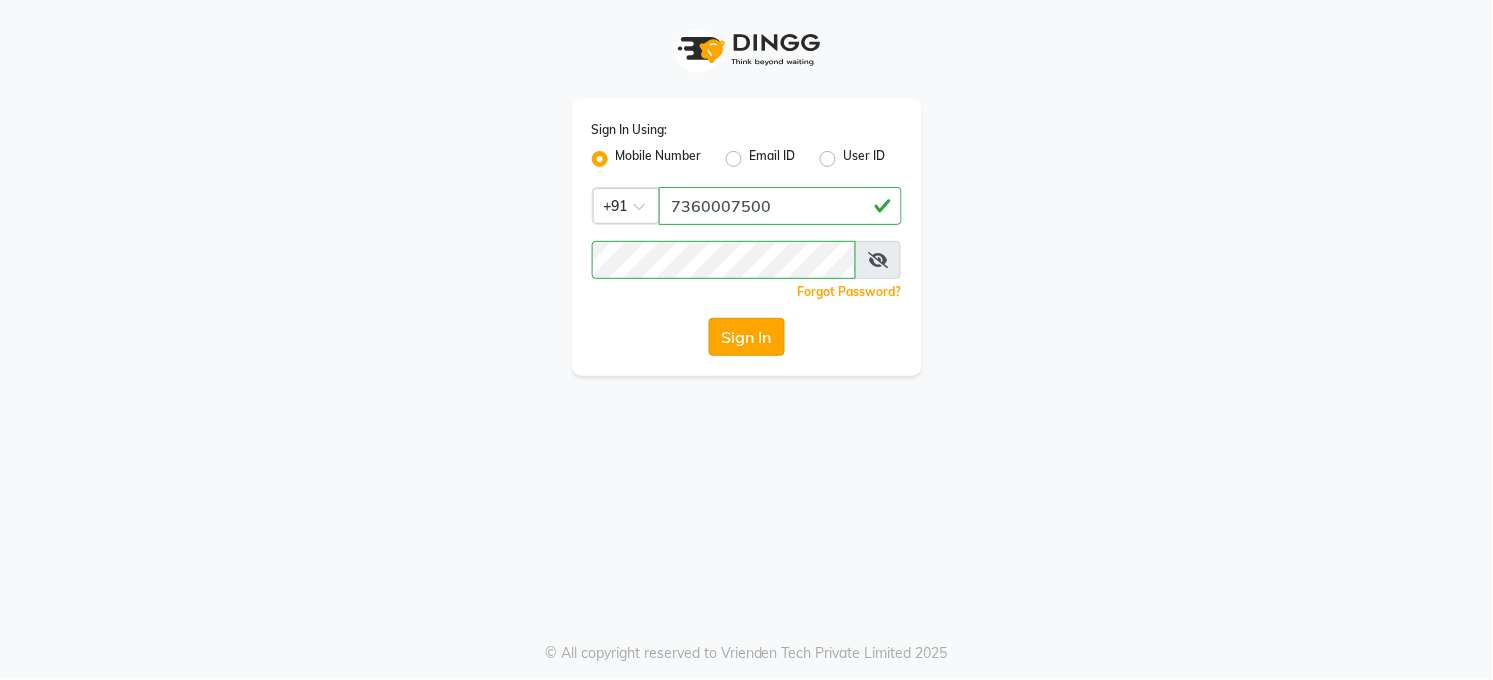 click on "Sign In" 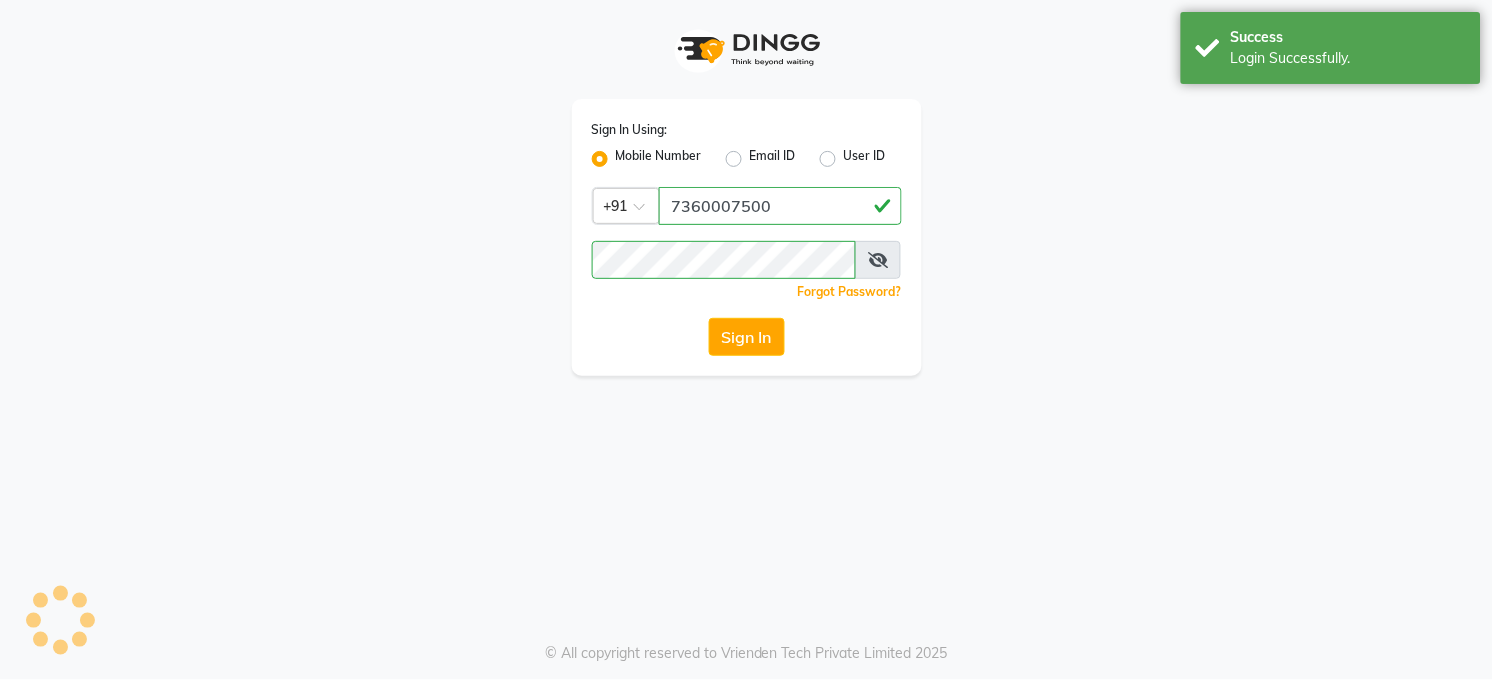 select on "35" 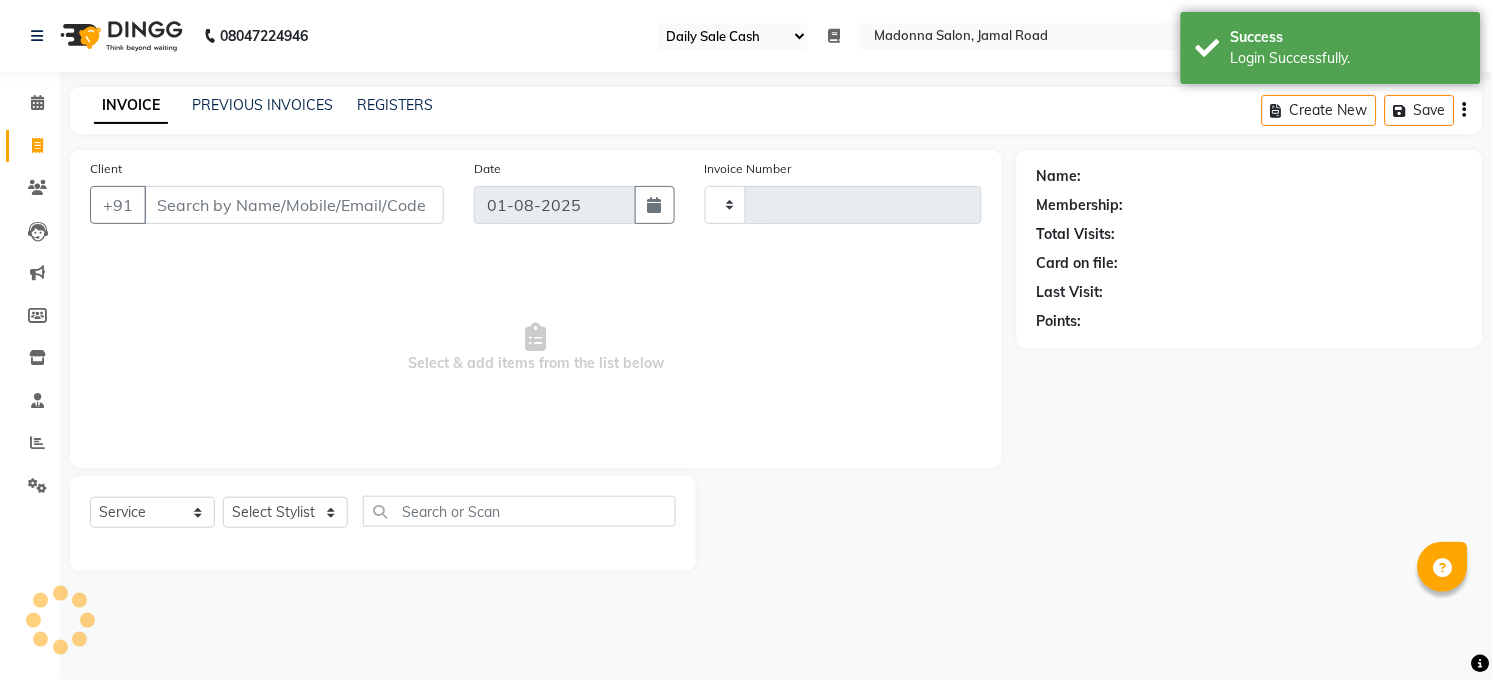 type on "2889" 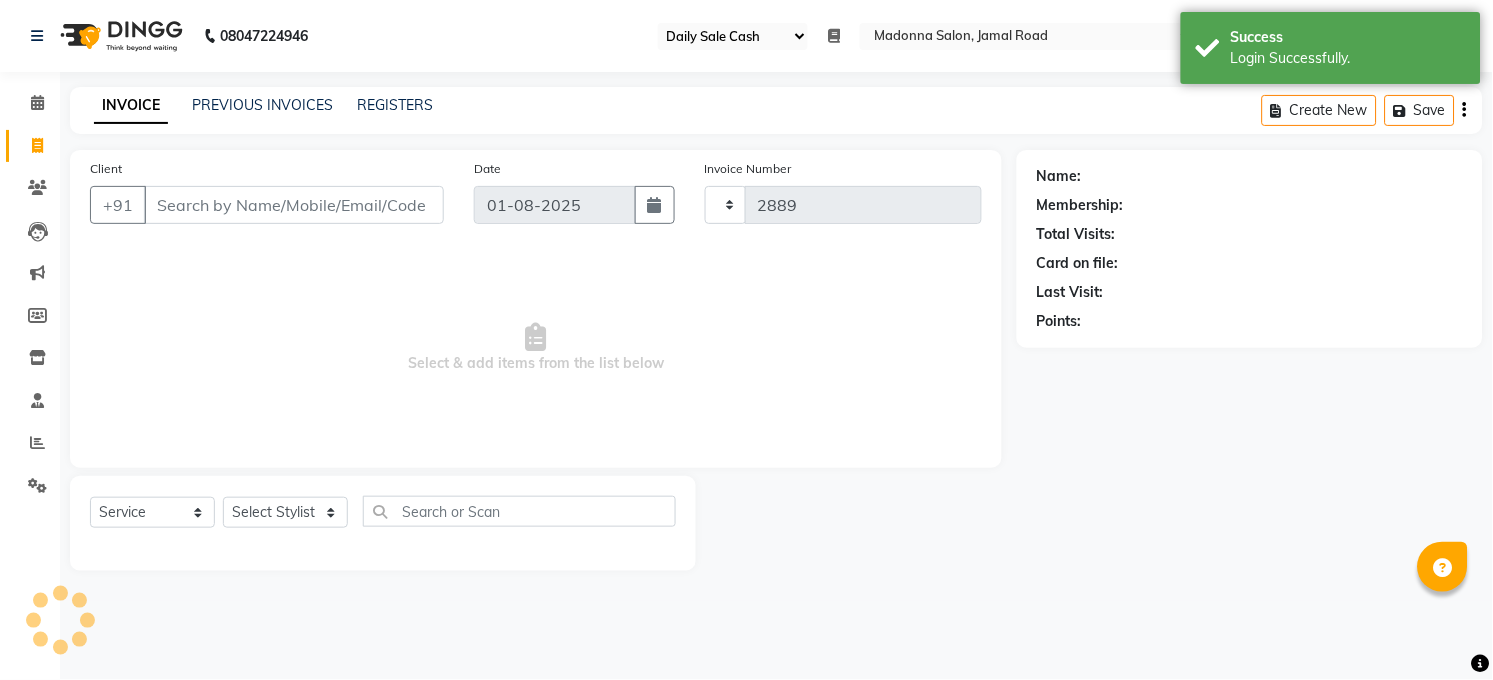 select on "5748" 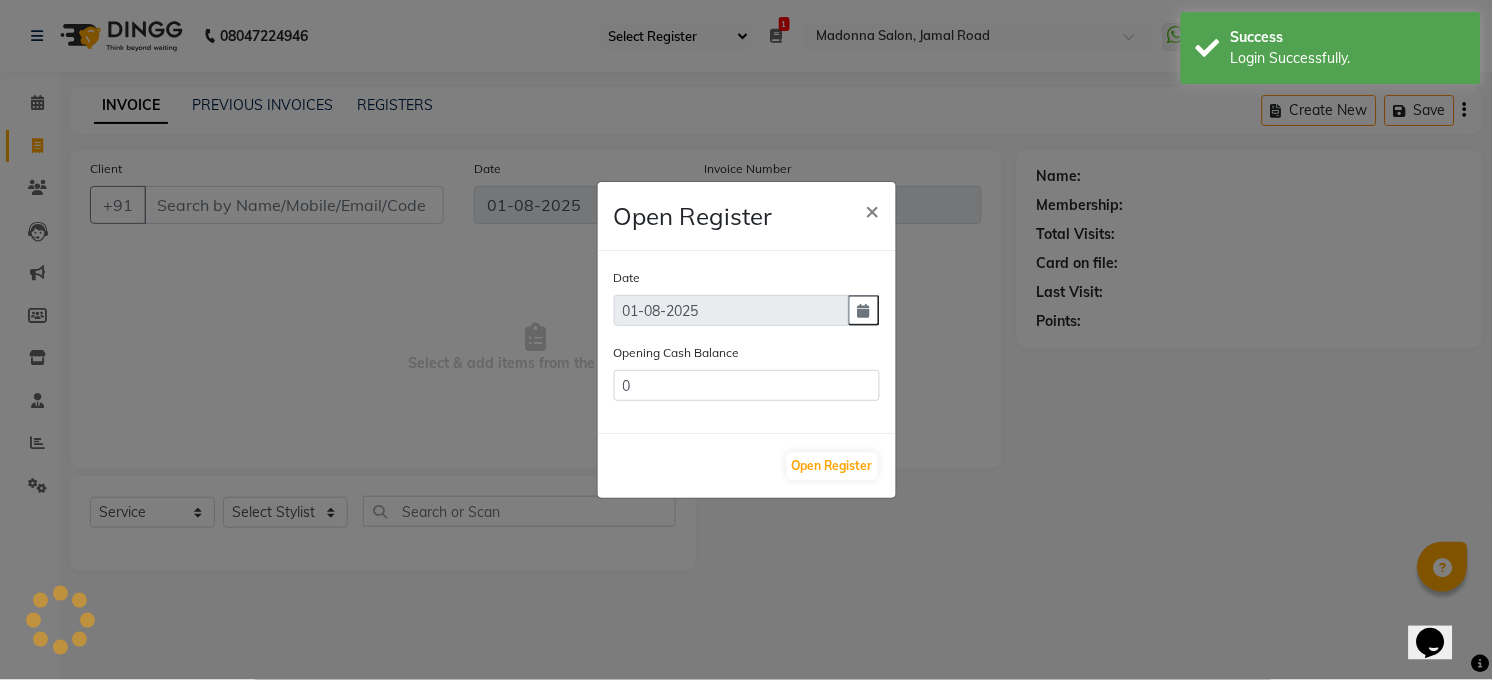scroll, scrollTop: 0, scrollLeft: 0, axis: both 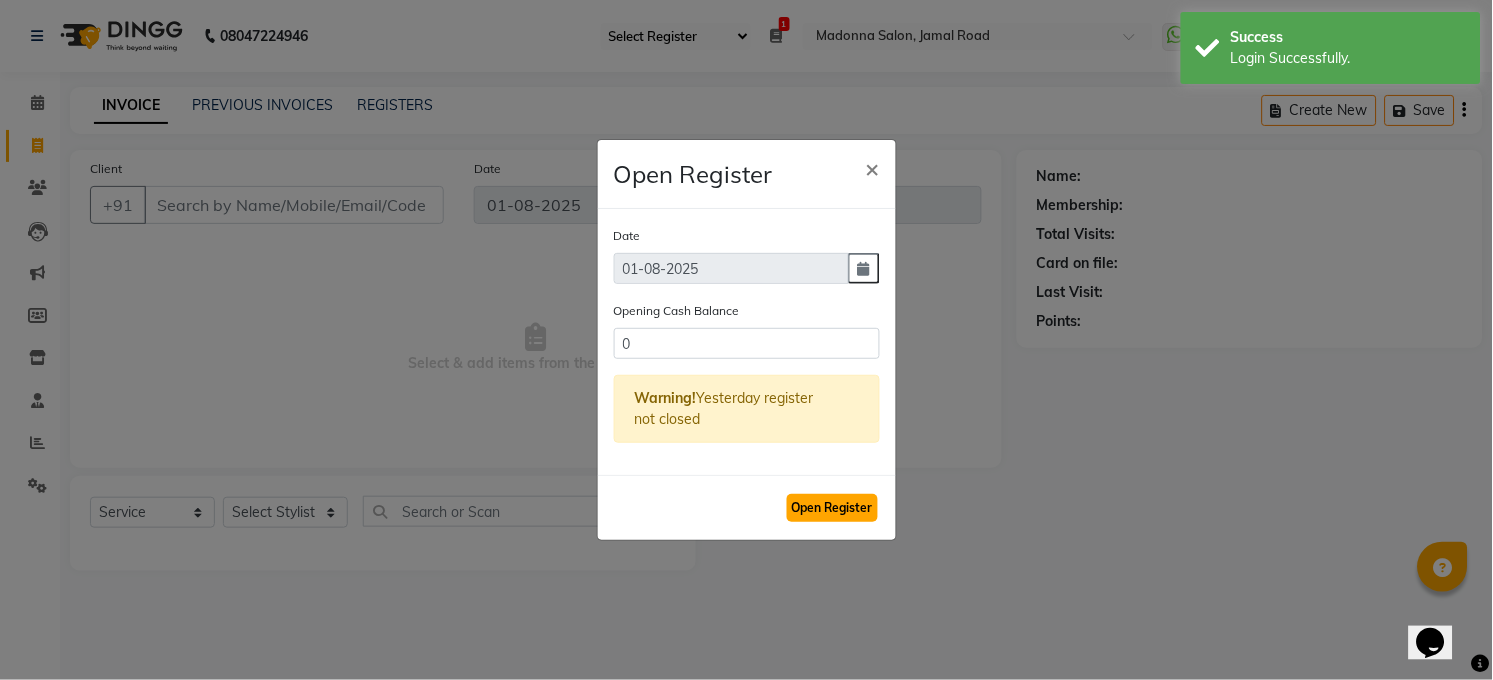 click on "Open Register" 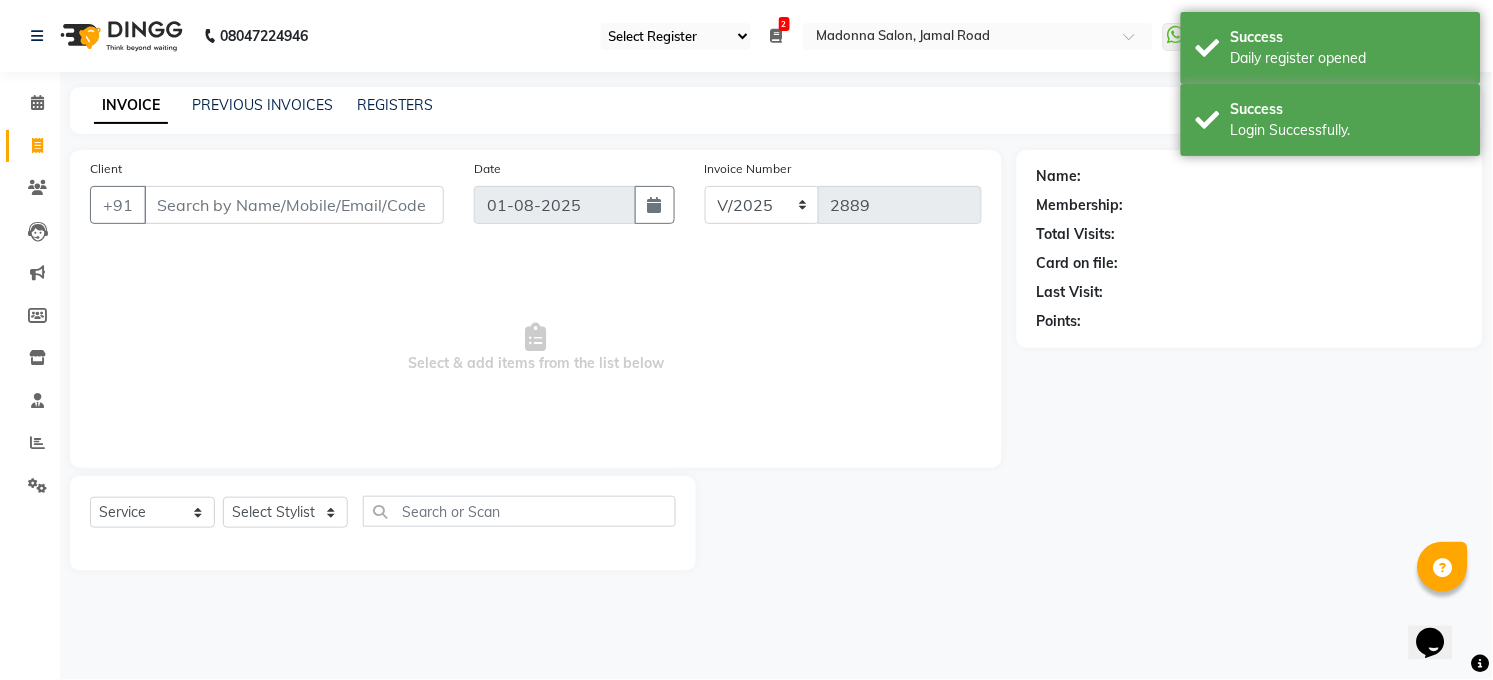 click at bounding box center [777, 36] 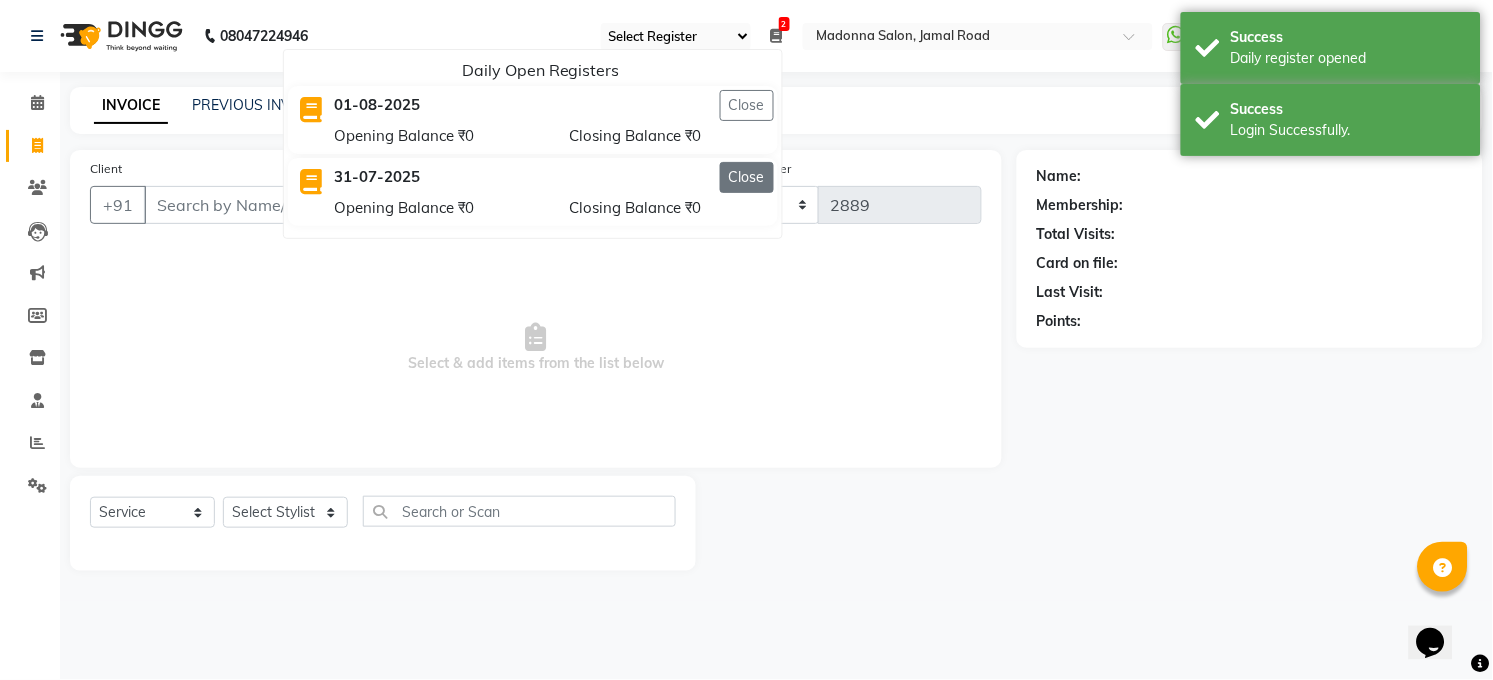 click on "Close" at bounding box center [747, 177] 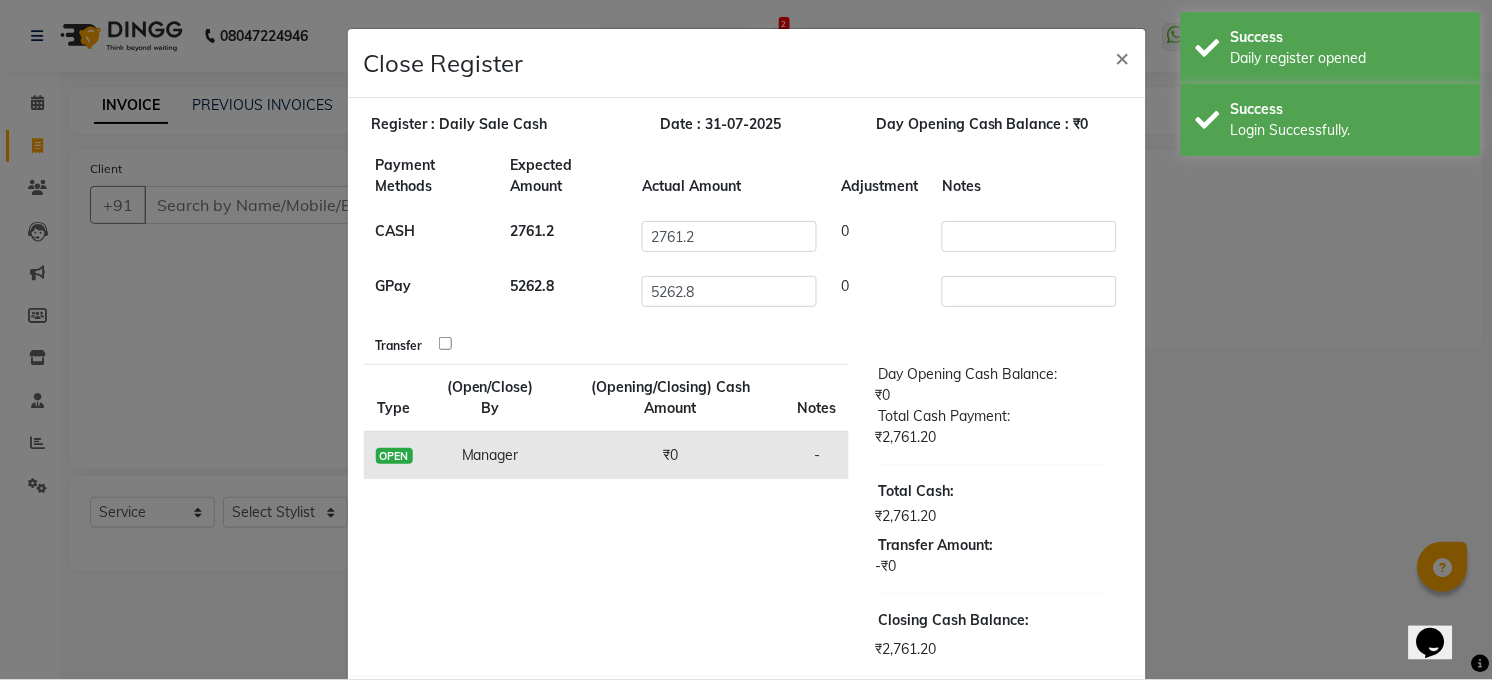 scroll, scrollTop: 89, scrollLeft: 0, axis: vertical 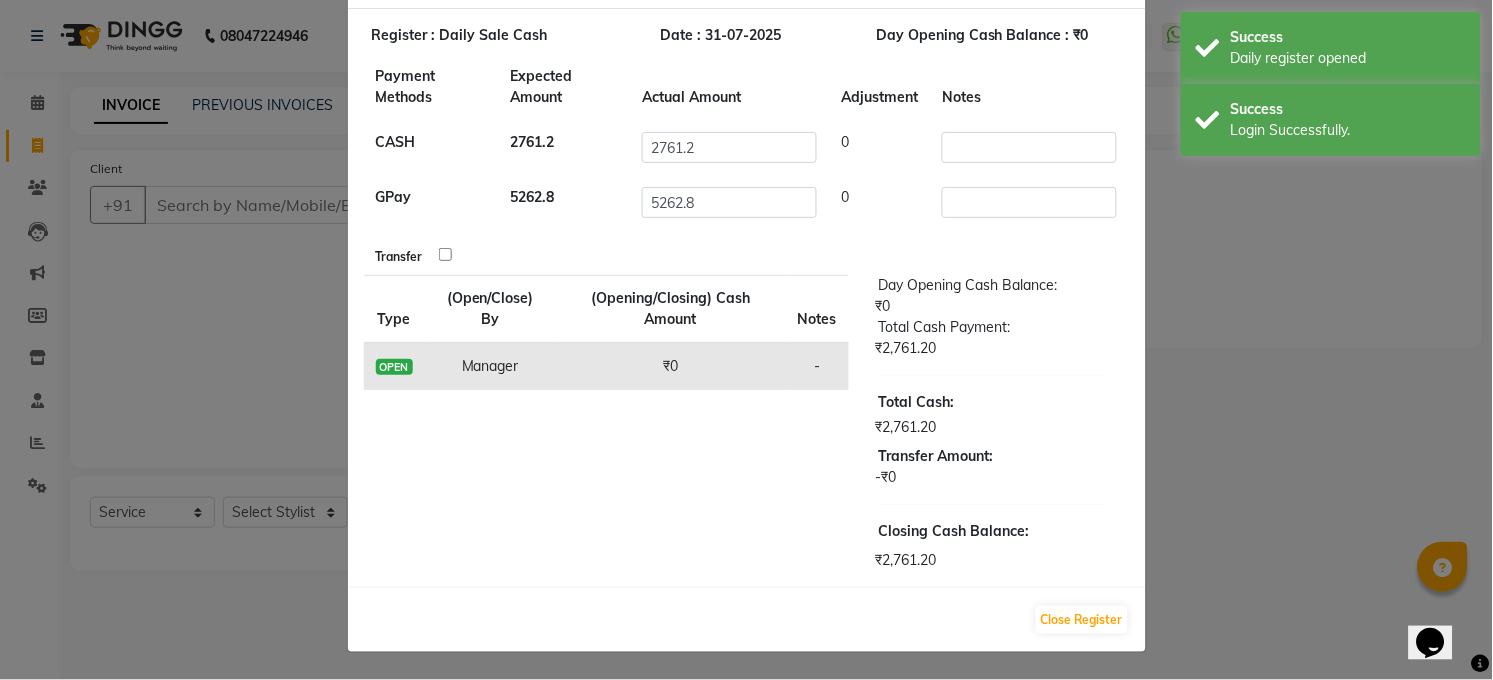 click at bounding box center [445, 254] 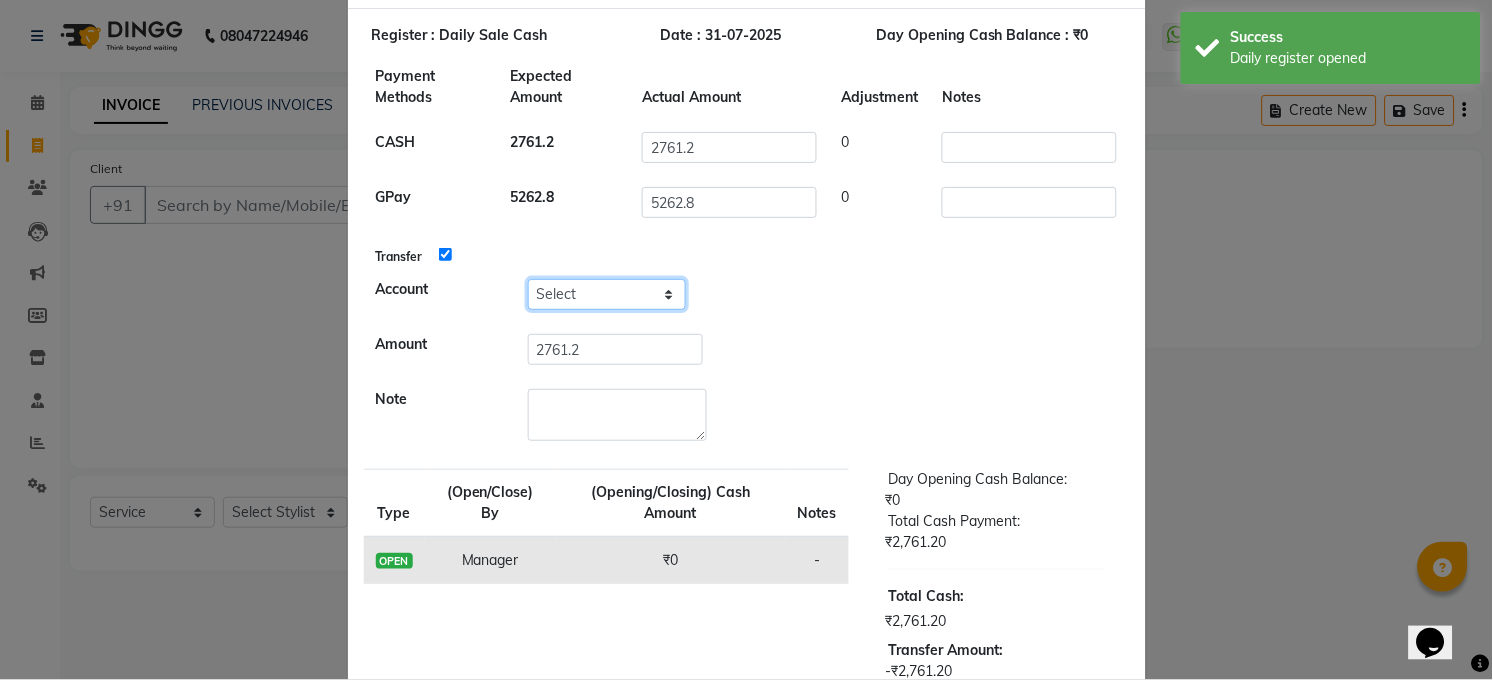 drag, startPoint x: 557, startPoint y: 296, endPoint x: 566, endPoint y: 302, distance: 10.816654 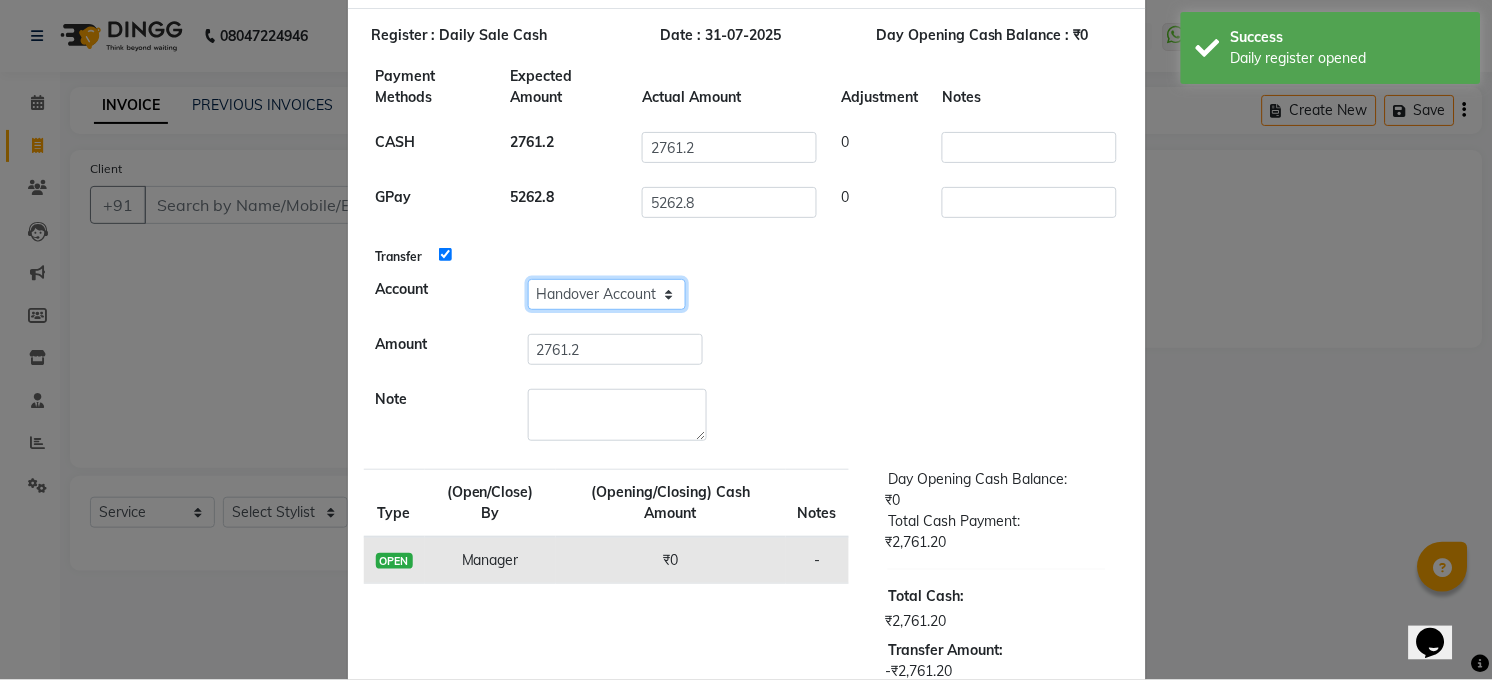 click on "Select Petty Cash Handover Account" 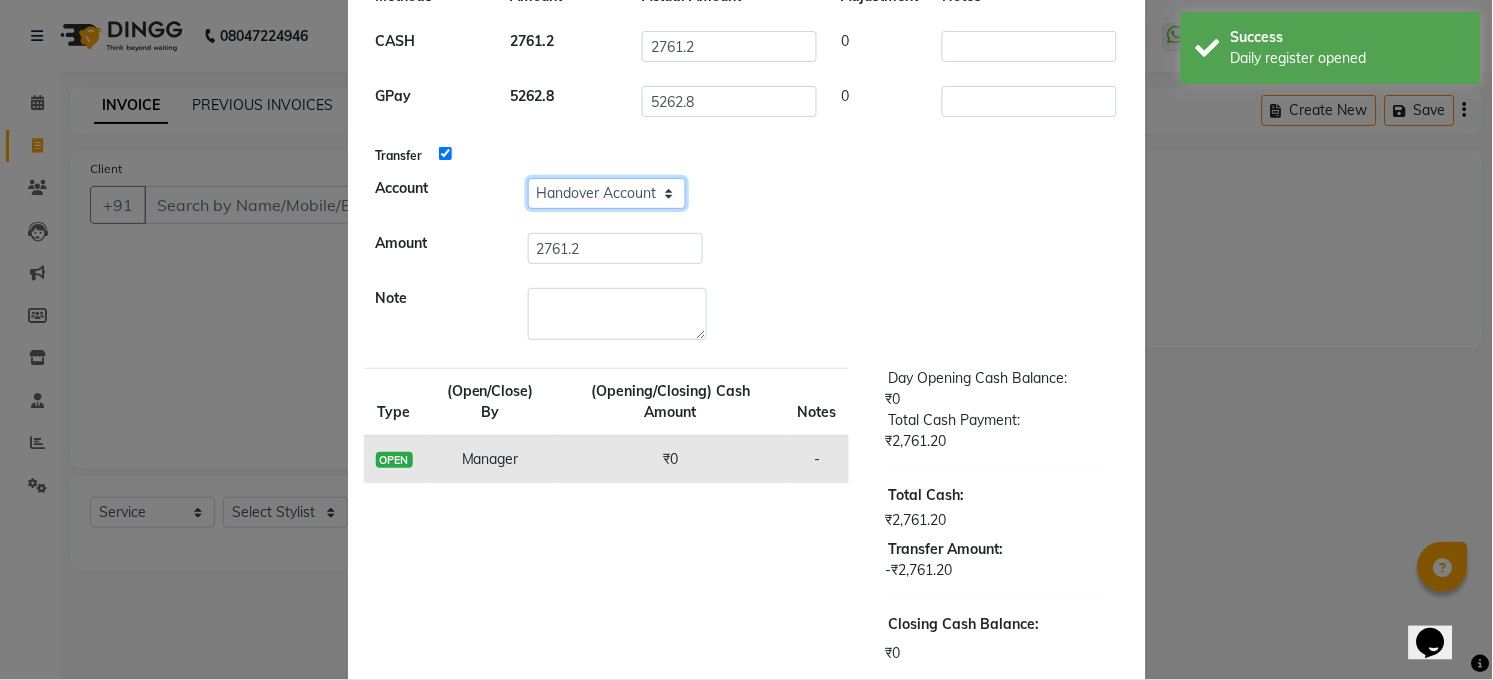 scroll, scrollTop: 283, scrollLeft: 0, axis: vertical 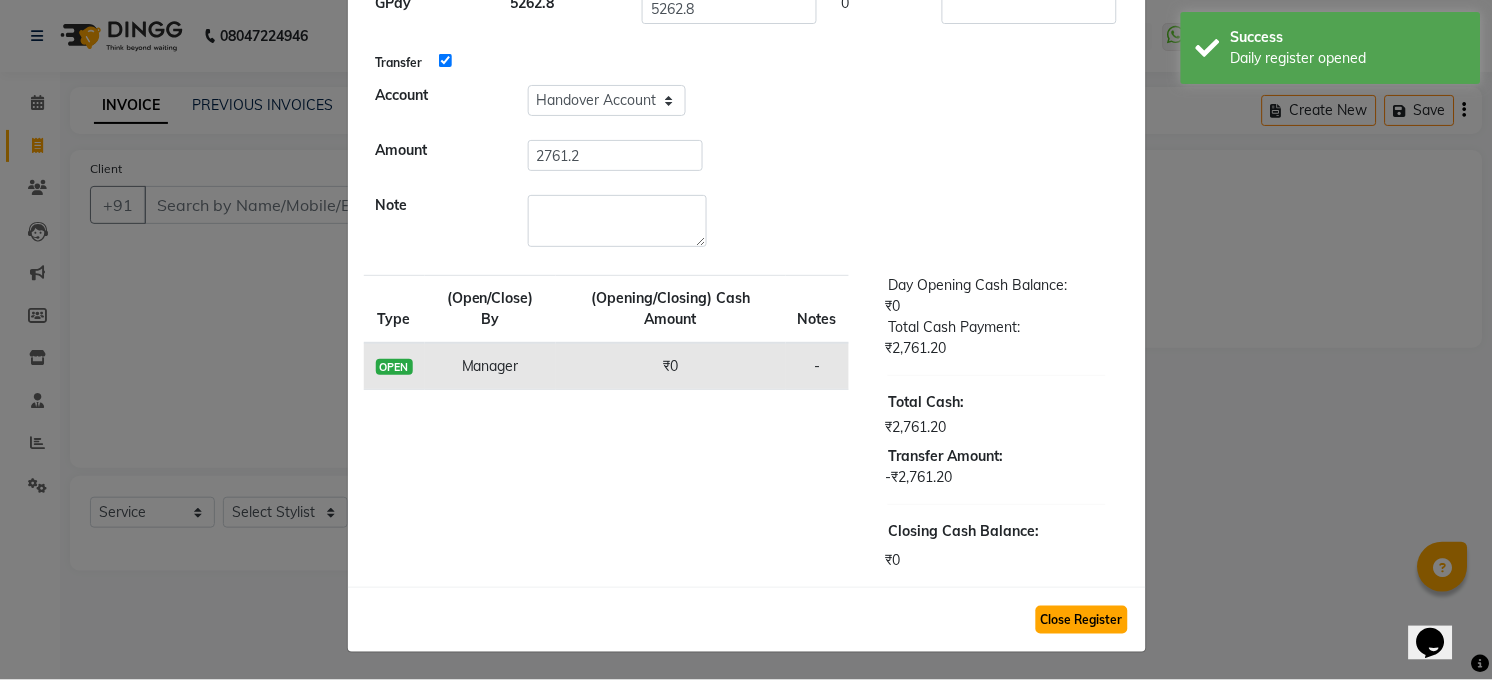 click on "Close Register" 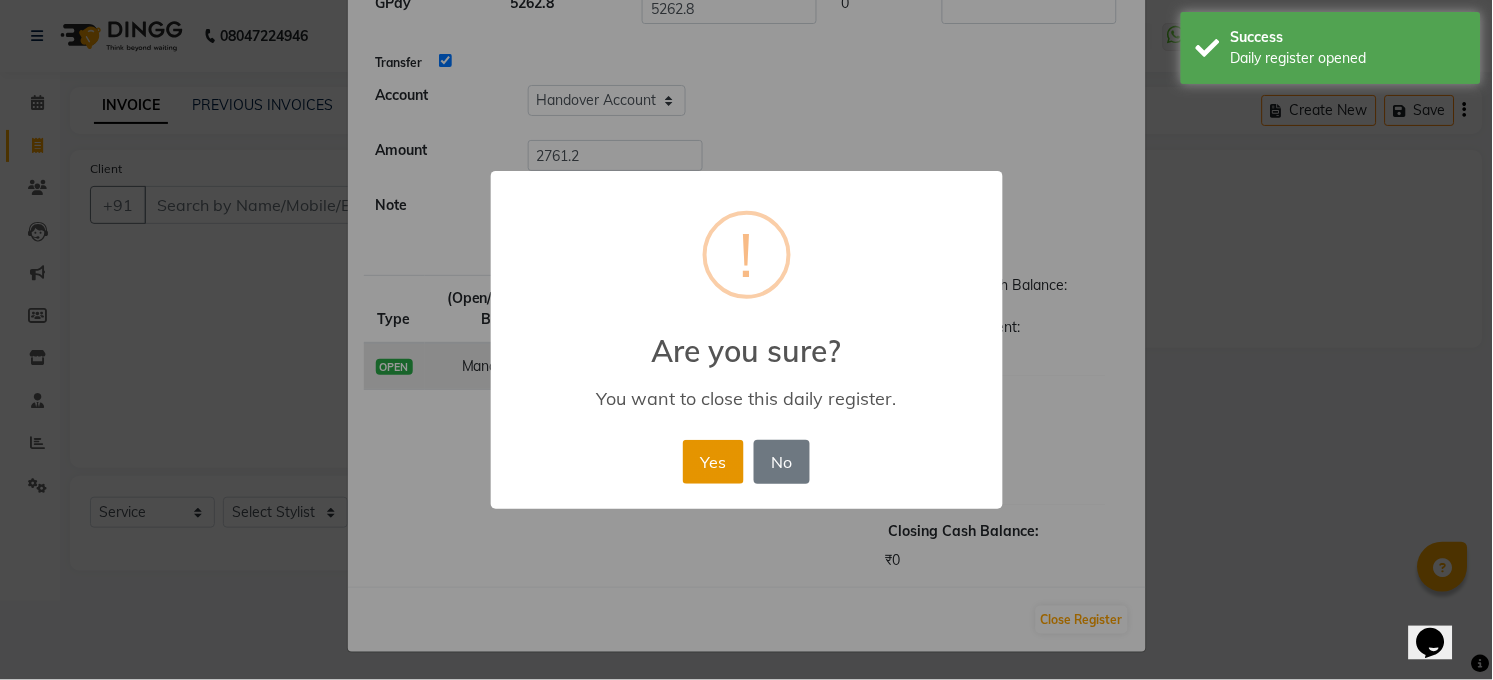 click on "Yes" at bounding box center (713, 462) 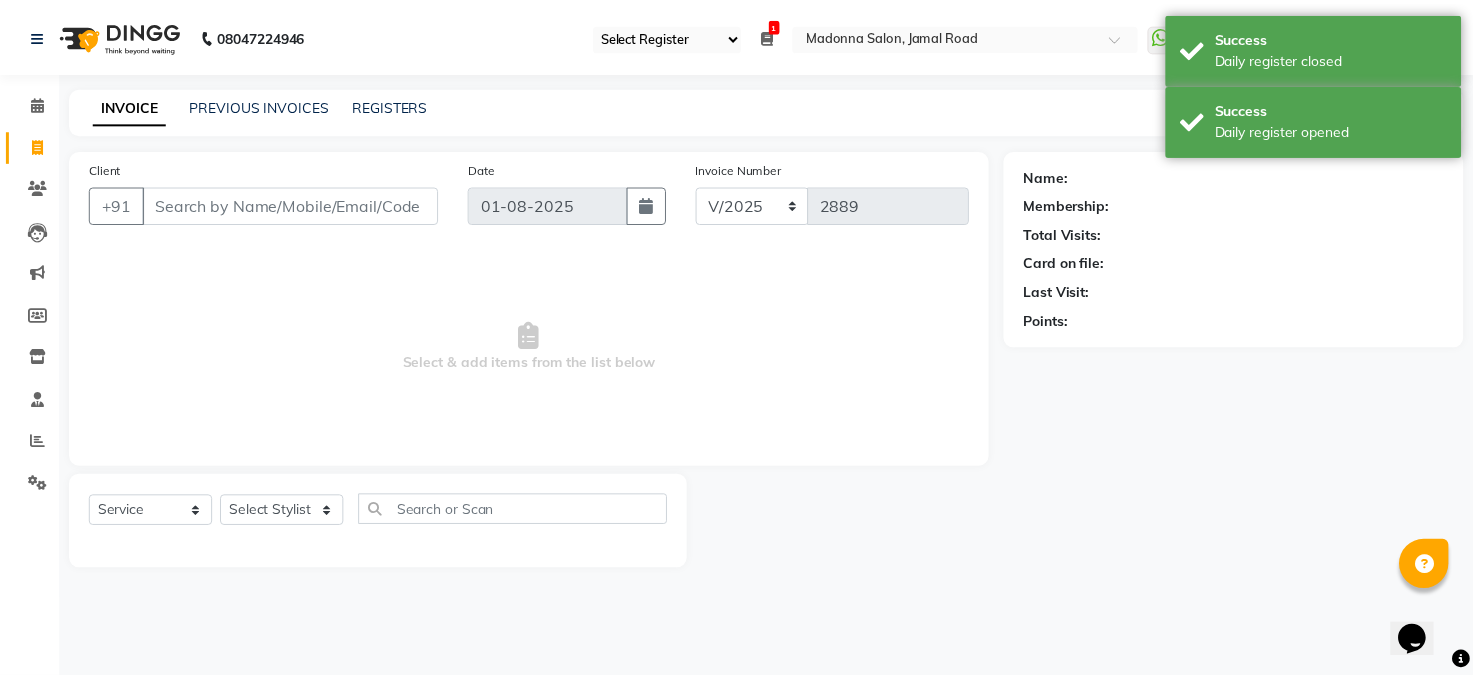scroll, scrollTop: 42, scrollLeft: 0, axis: vertical 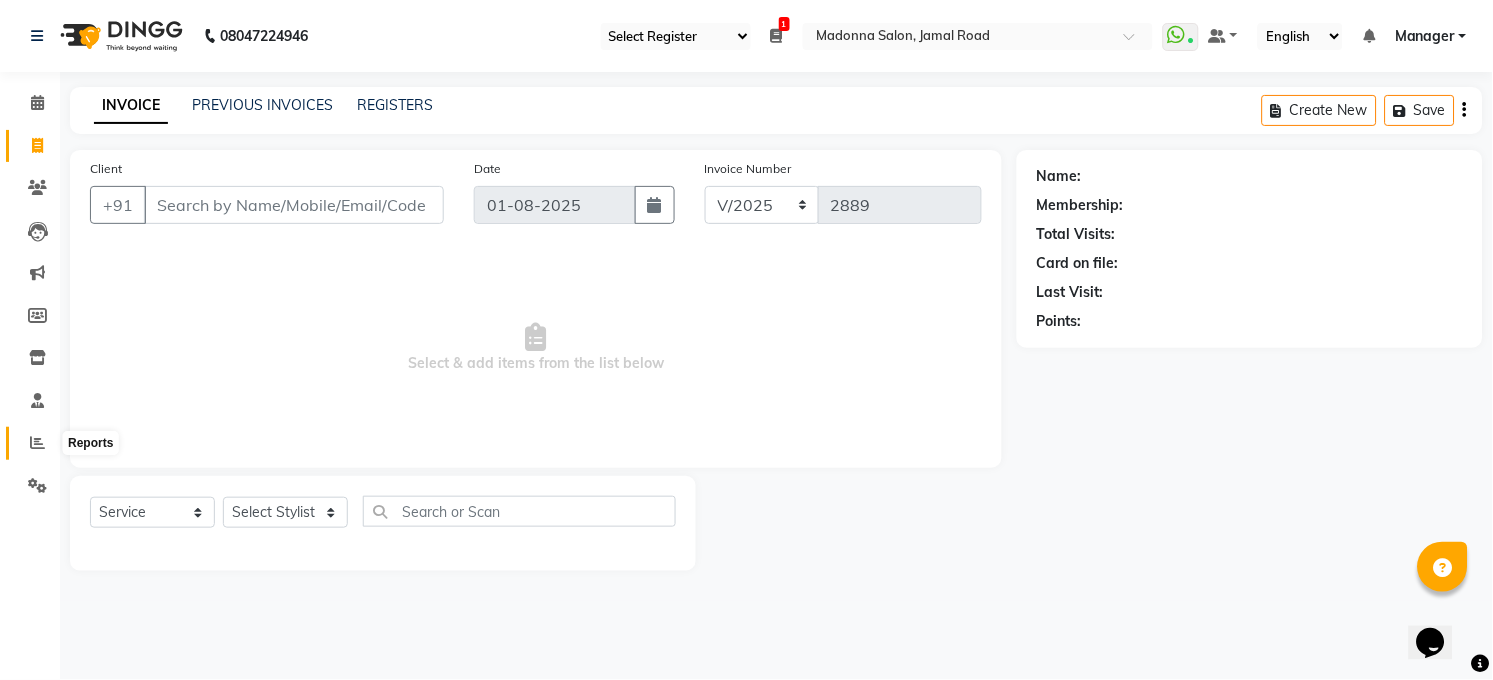 click 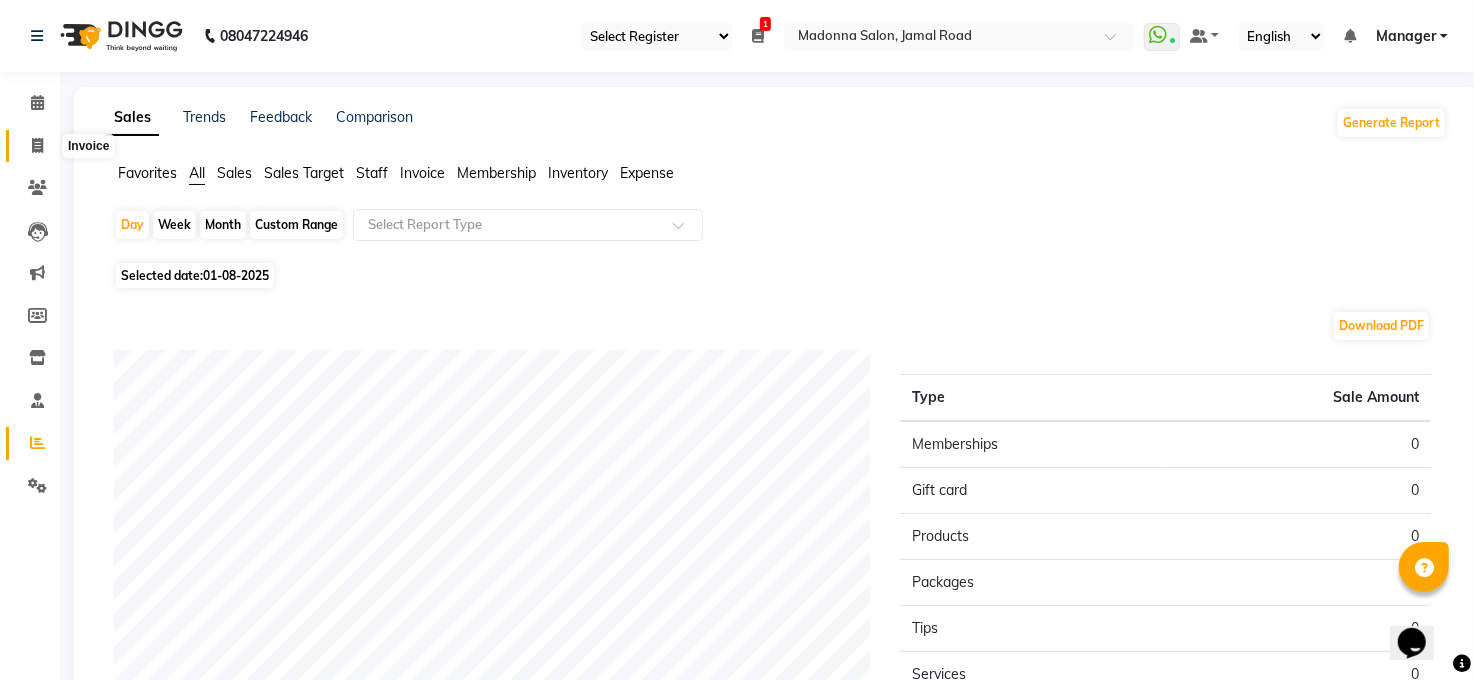 click 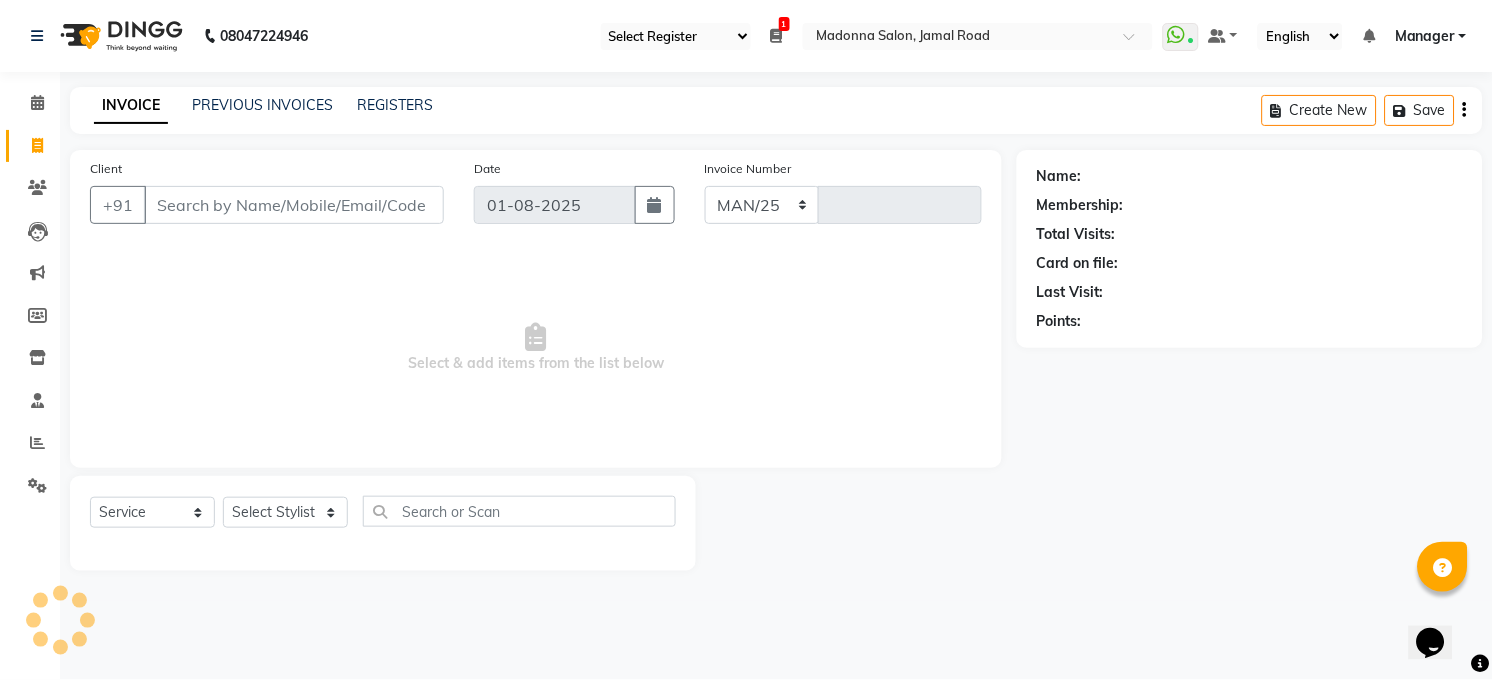select on "5748" 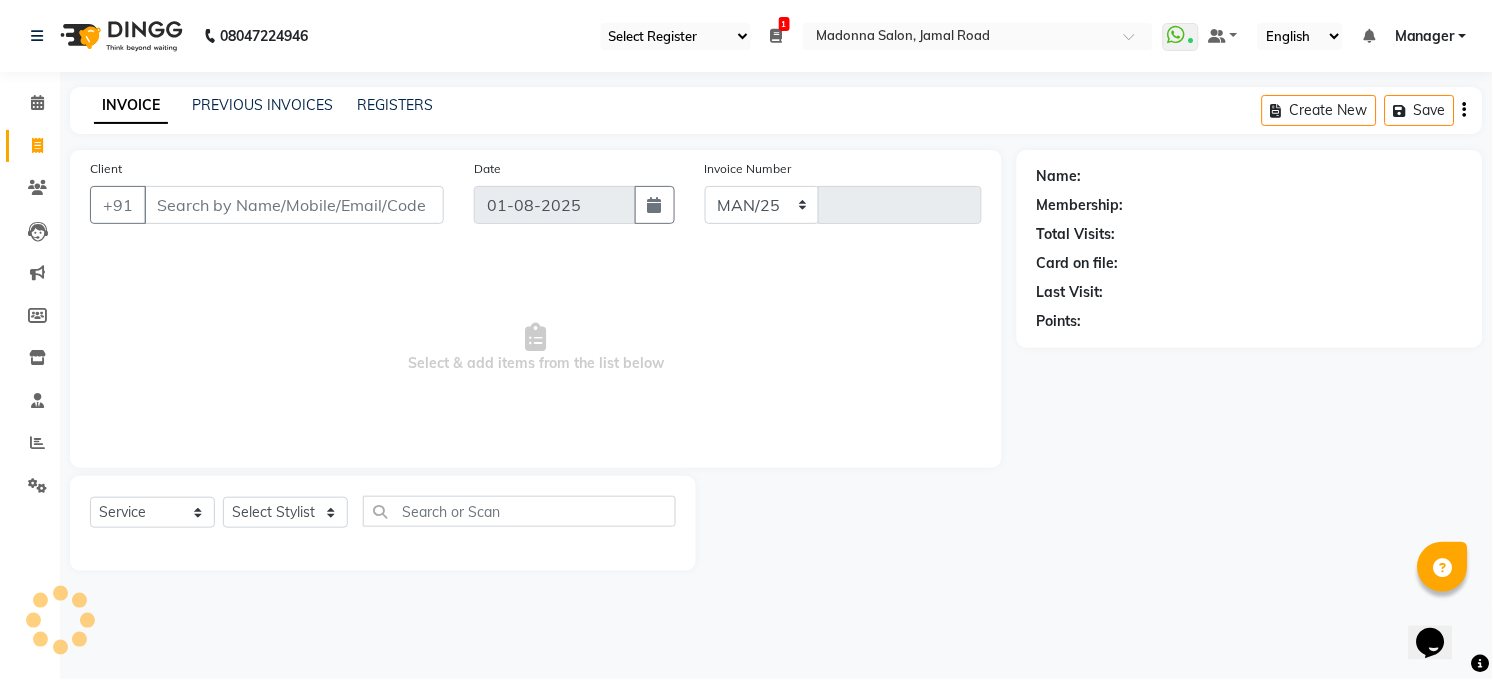 type on "2889" 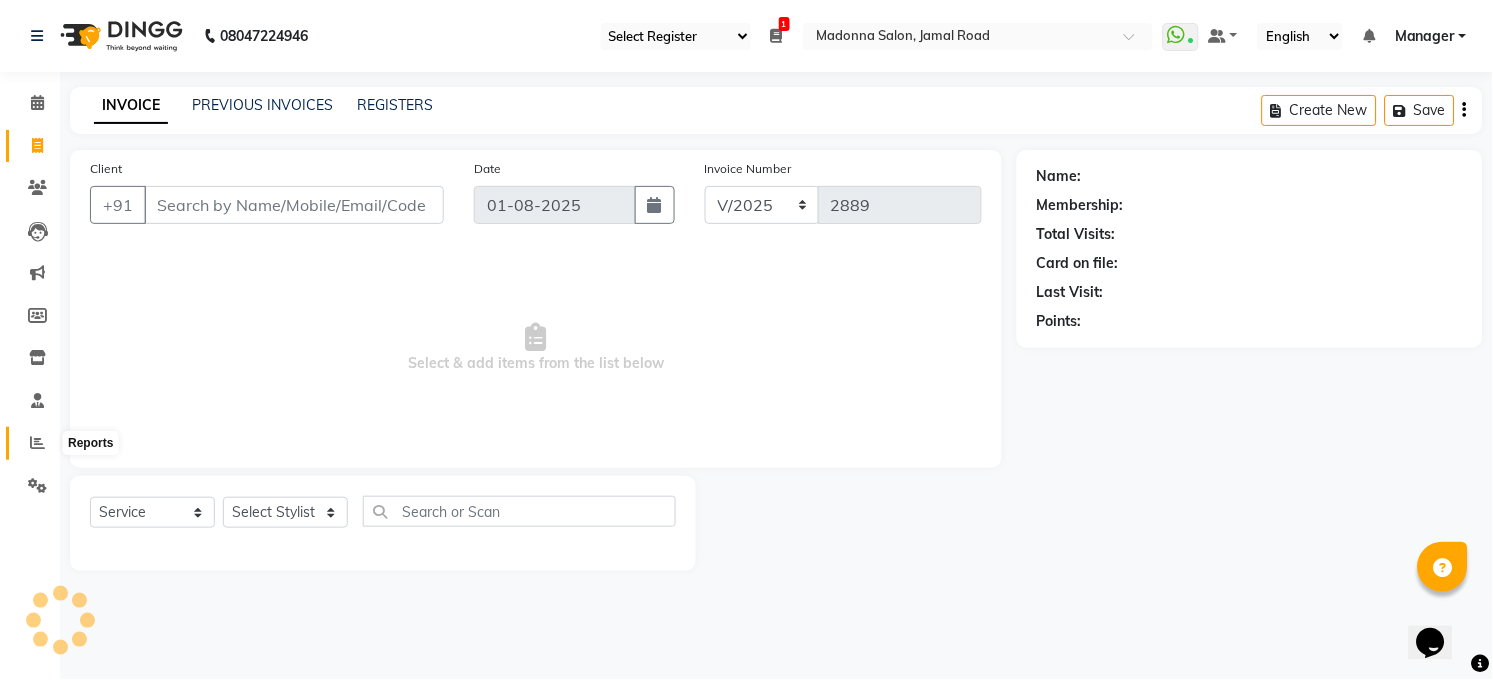 click 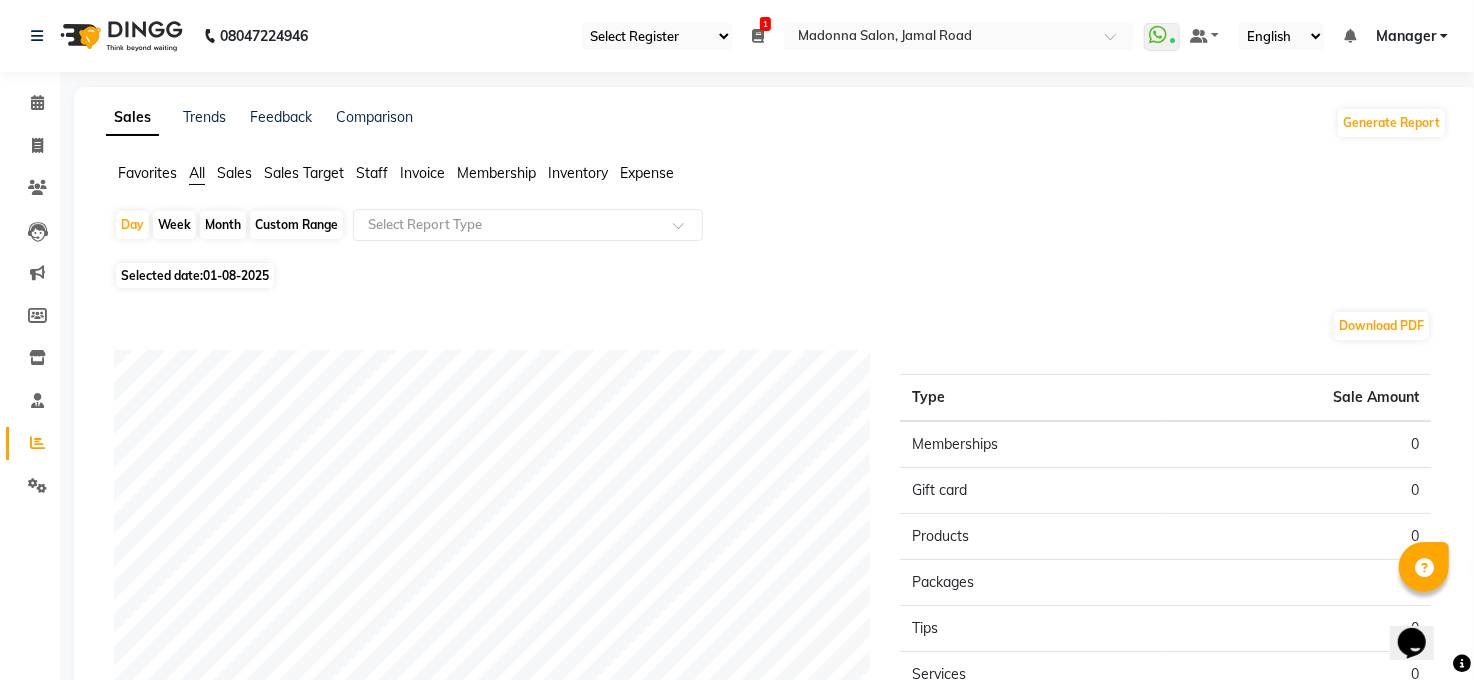 click on "01-08-2025" 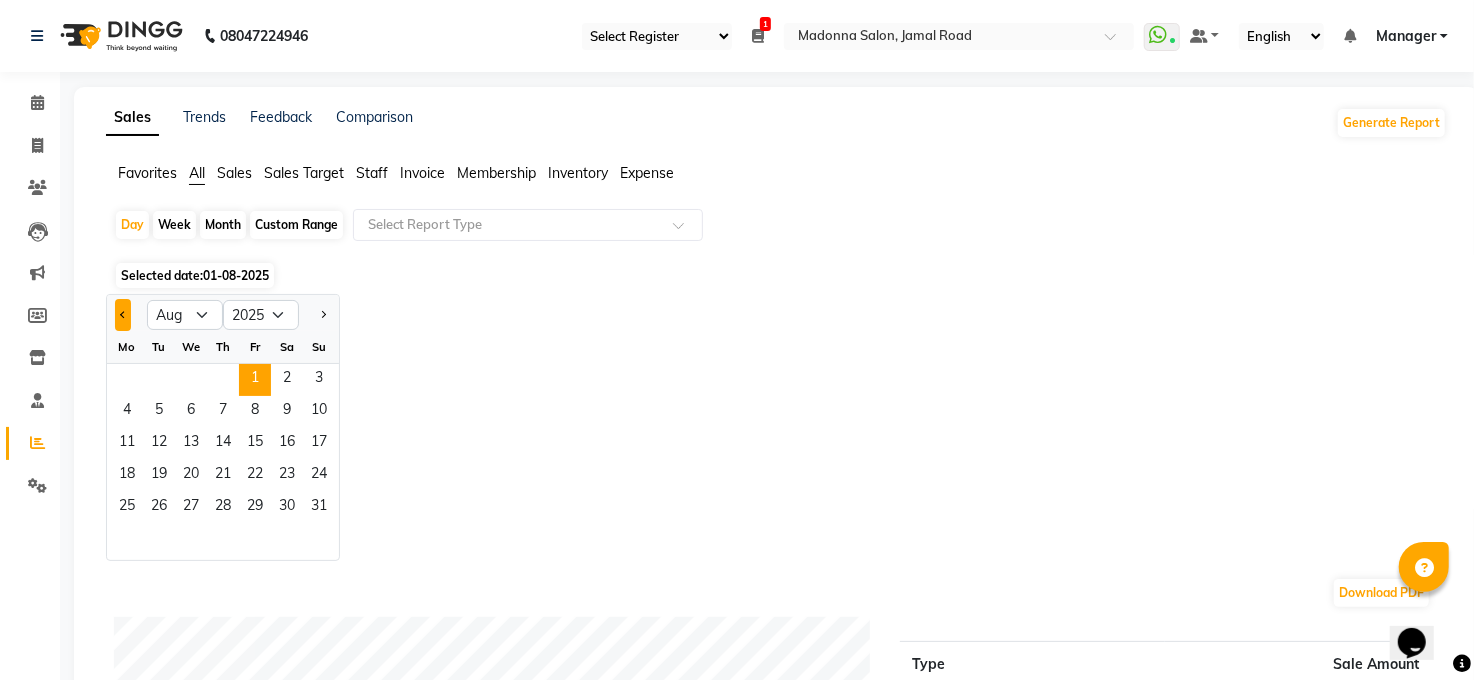 click 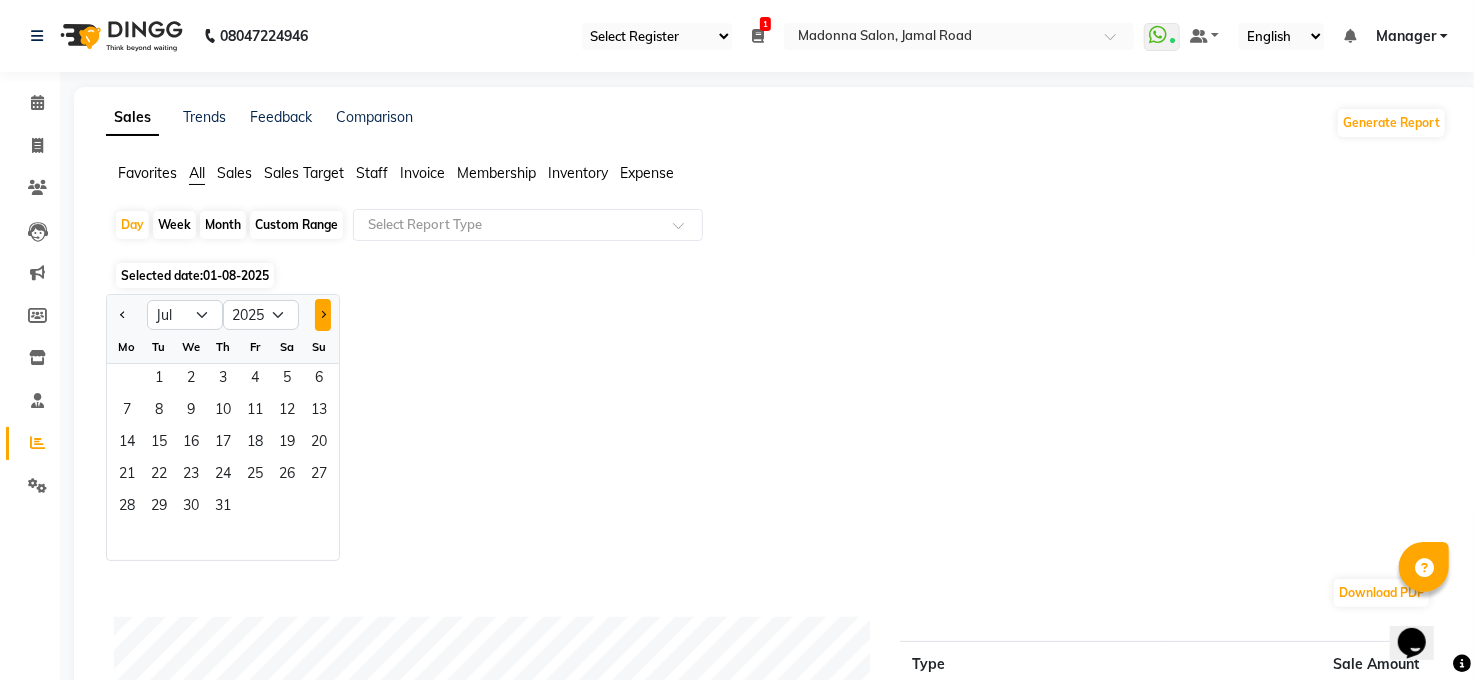 click 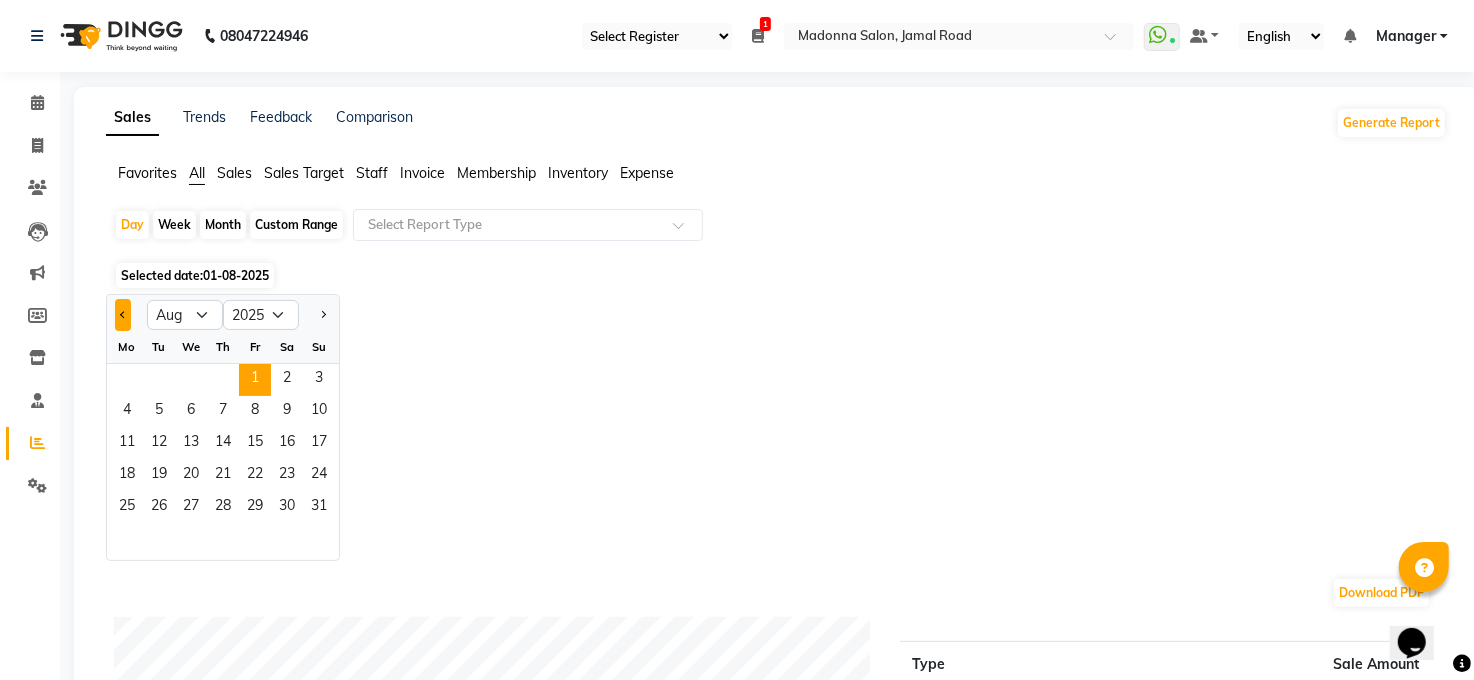 click 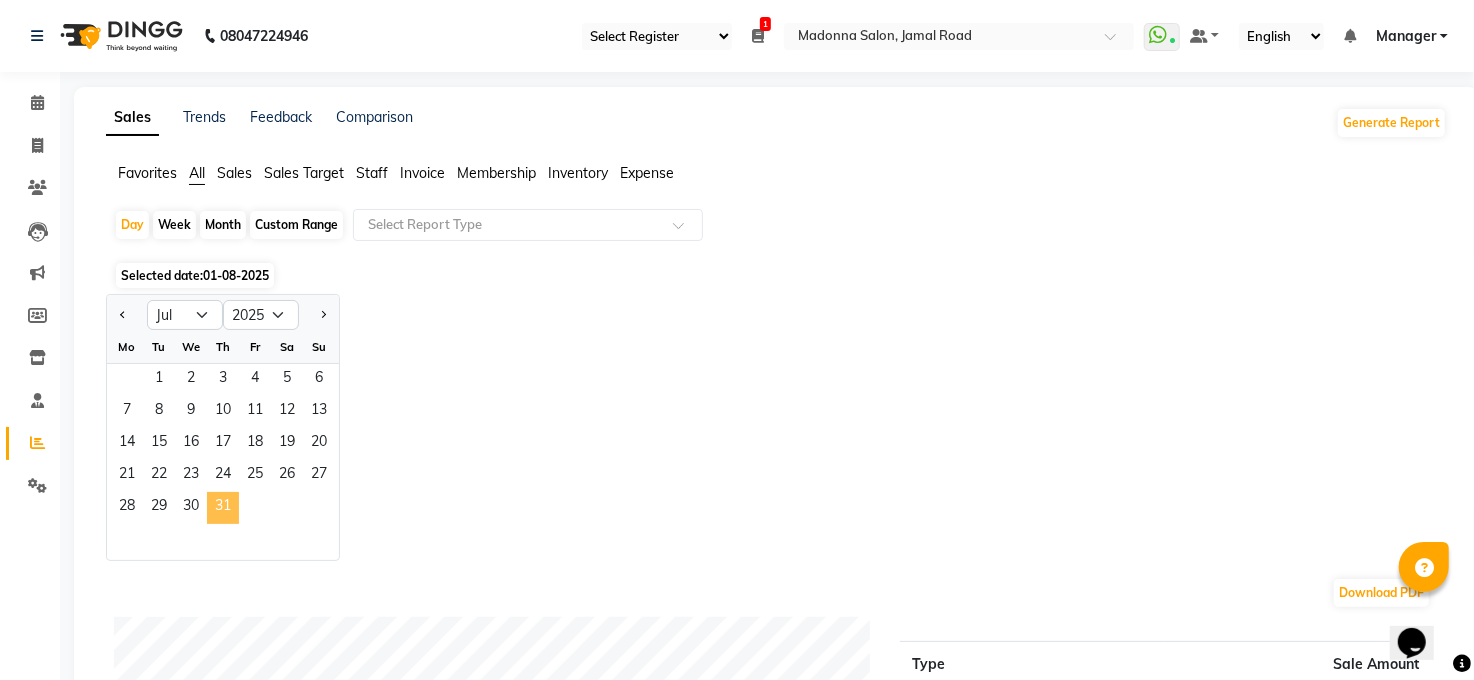 click on "31" 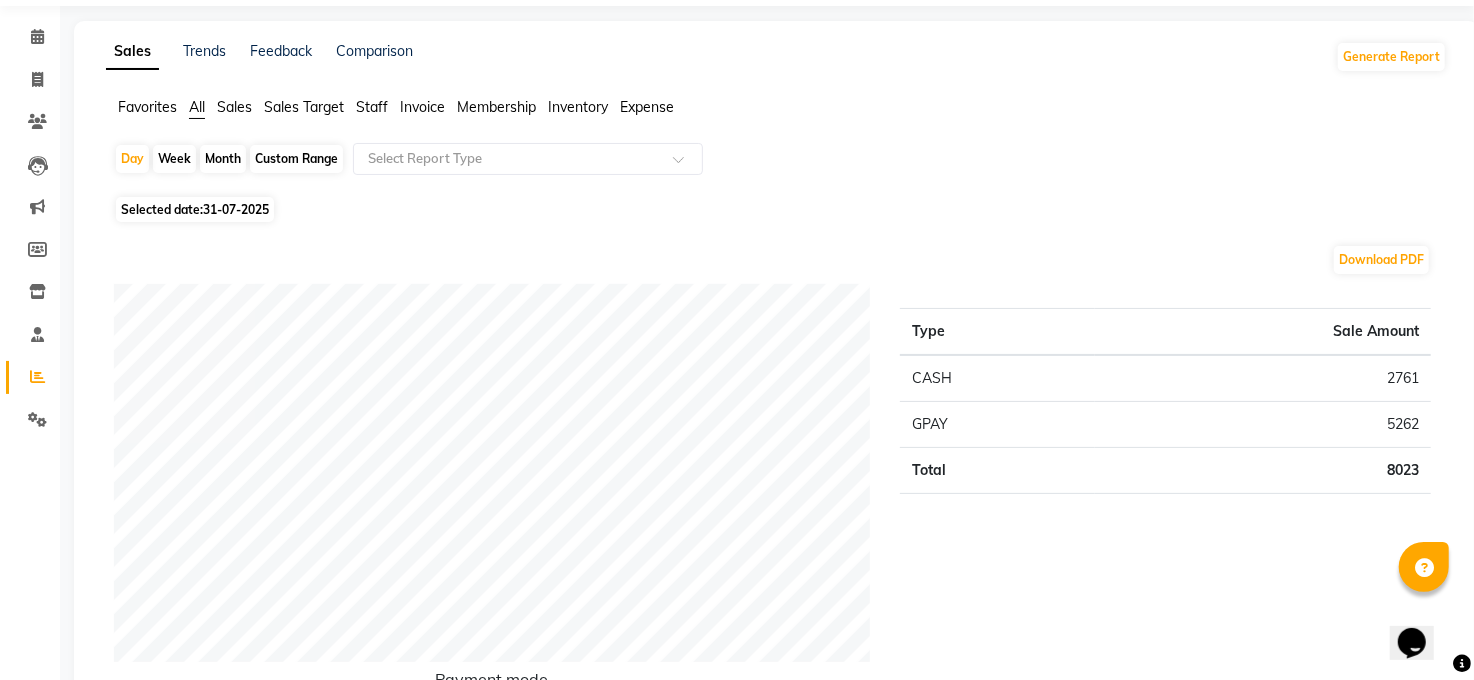 scroll, scrollTop: 44, scrollLeft: 0, axis: vertical 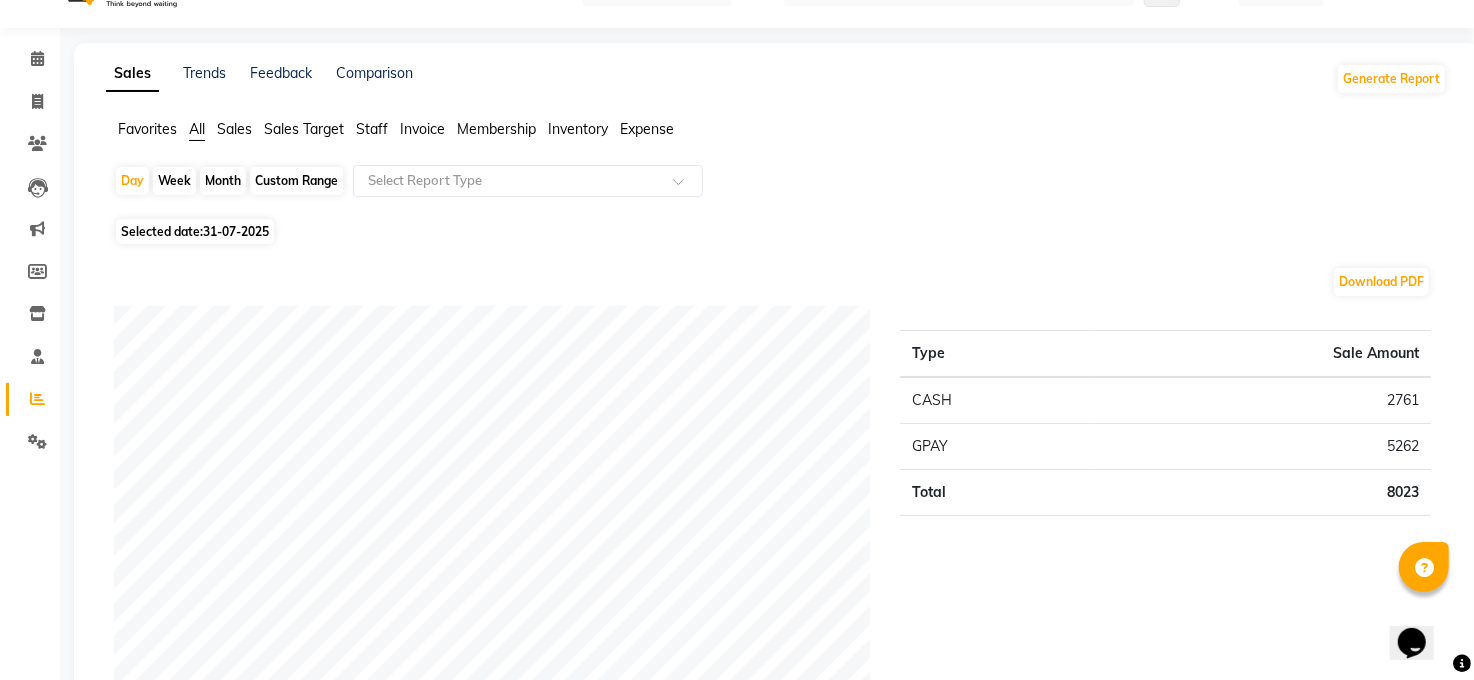 click on "Expense" 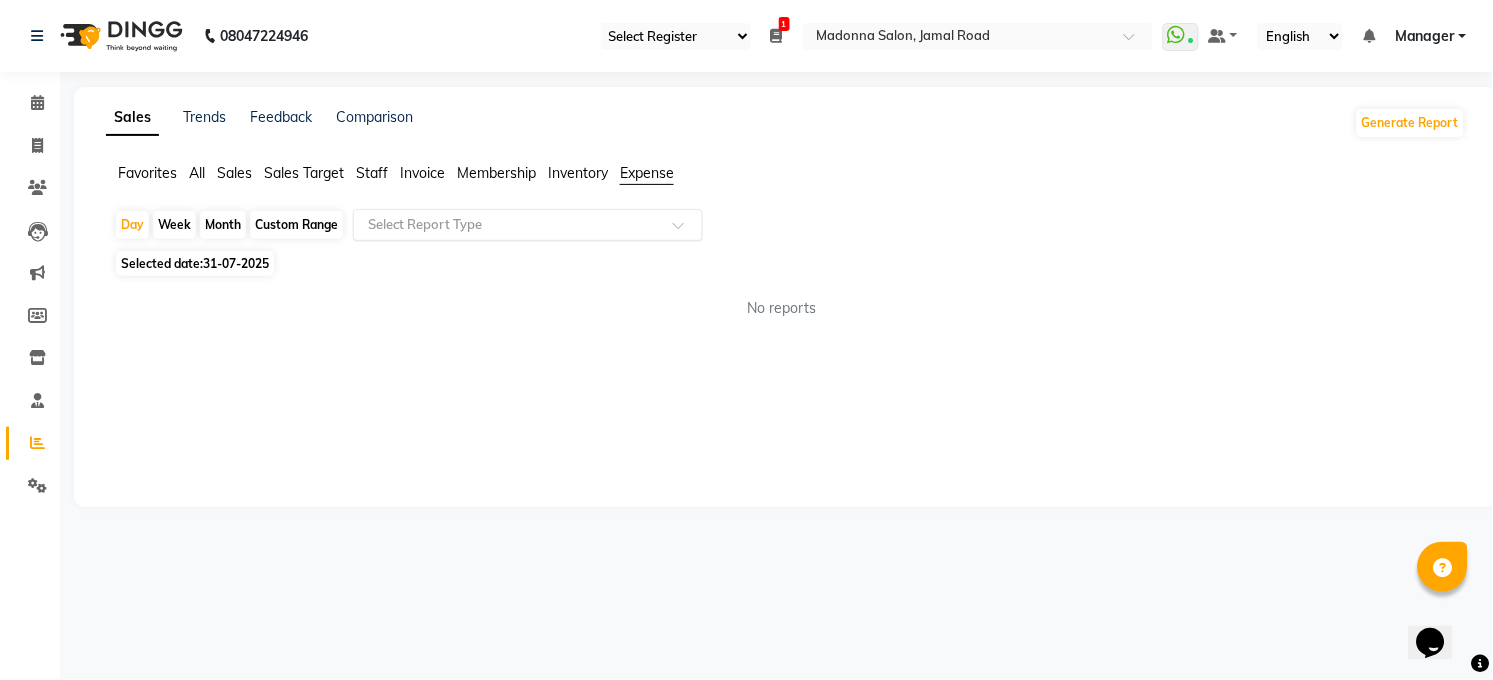 click 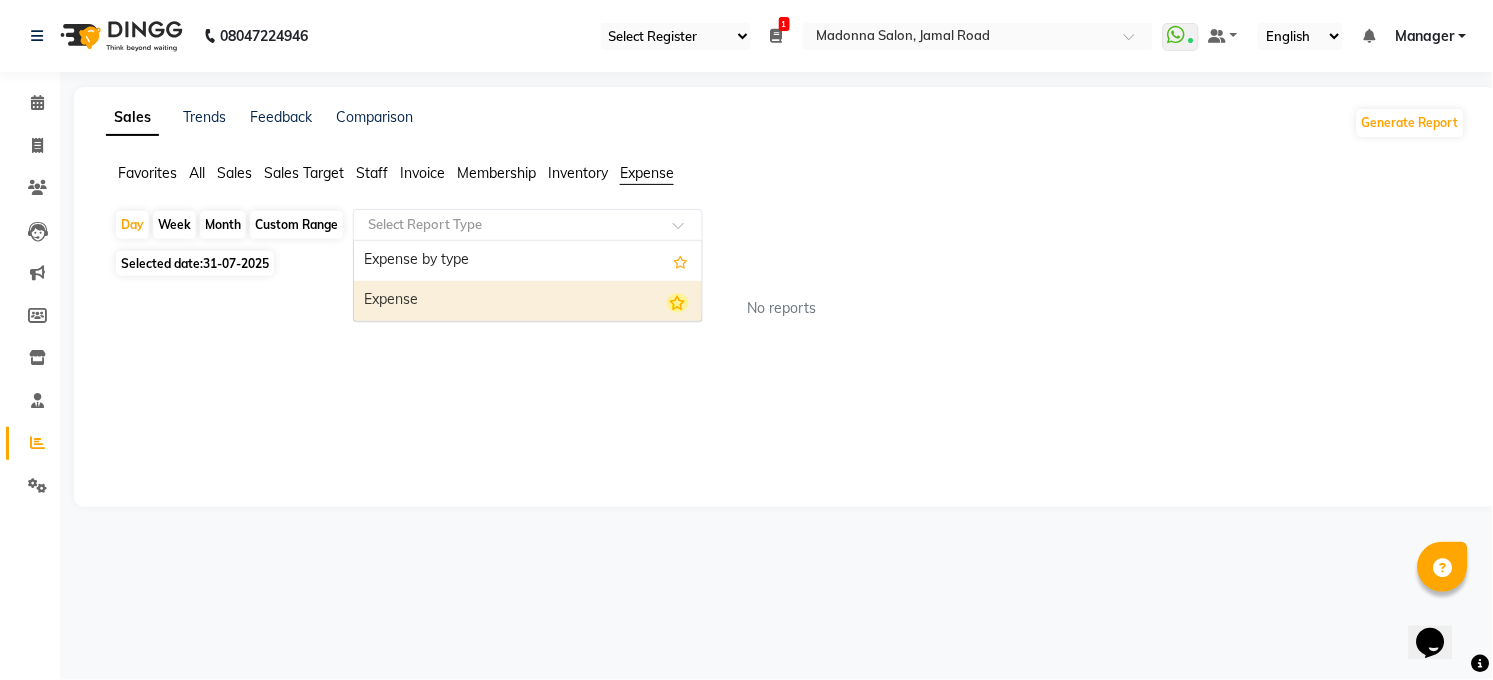 click at bounding box center [678, 303] 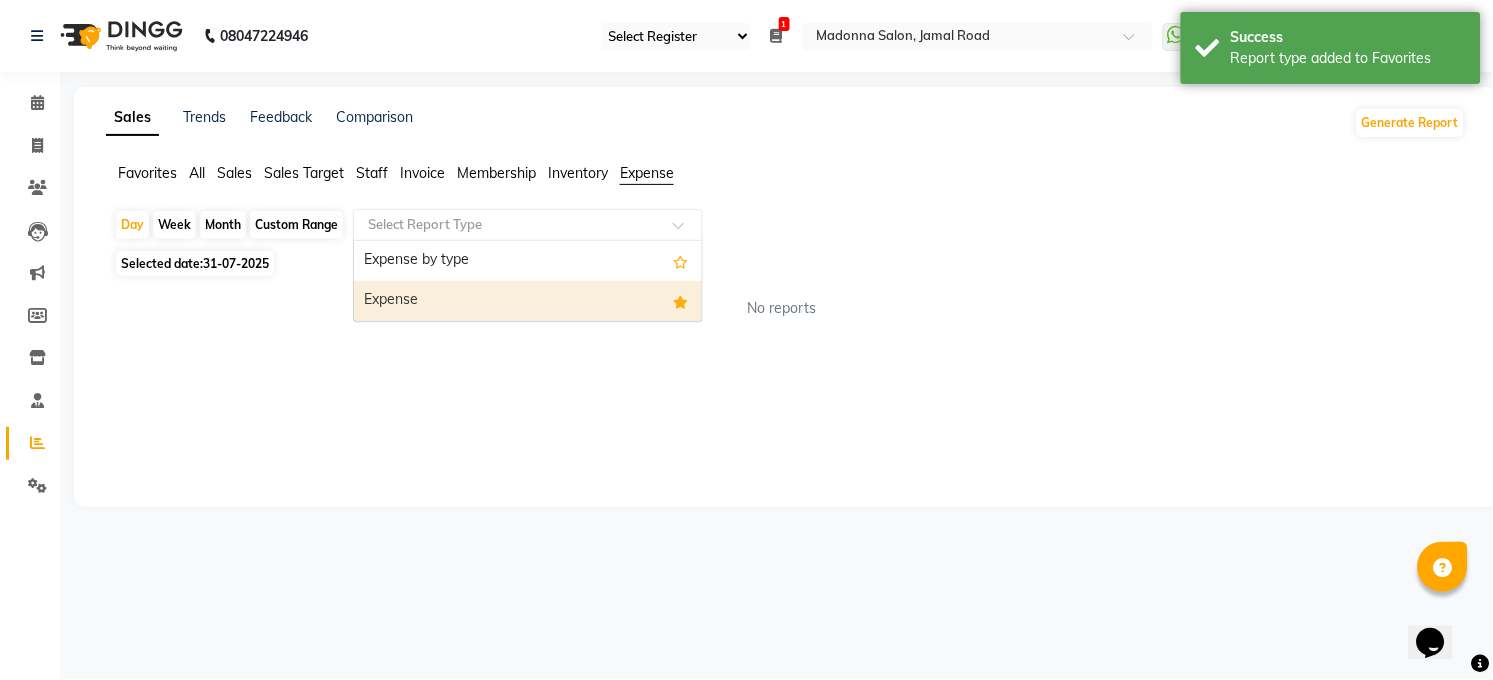 click on "Expense" at bounding box center (528, 301) 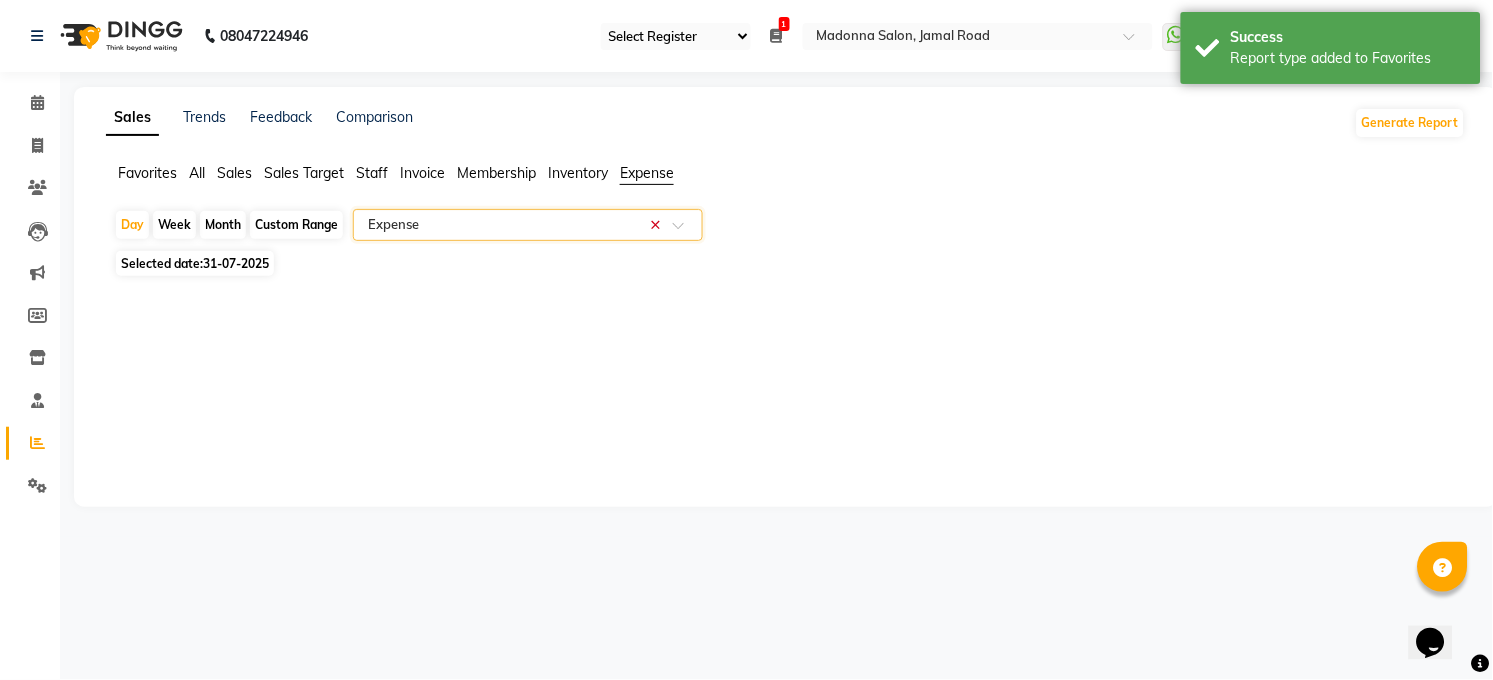select on "full_report" 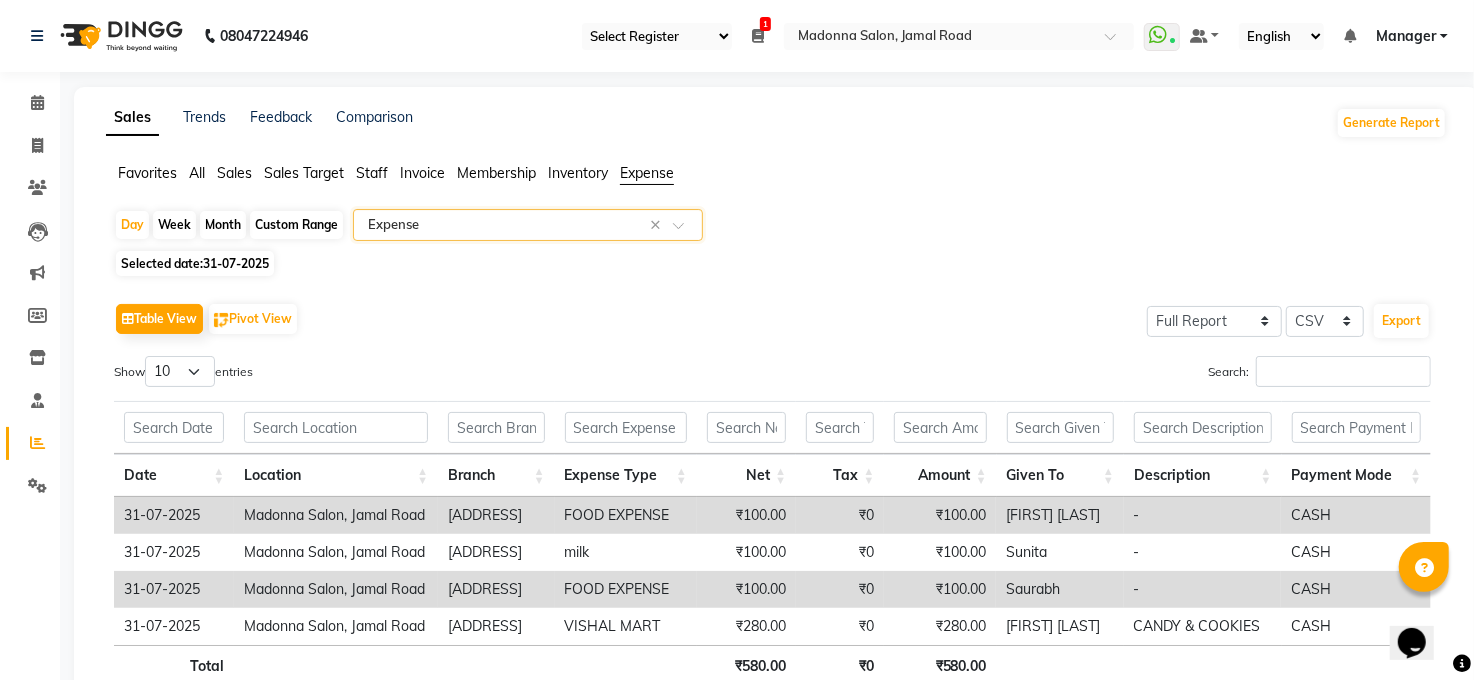 click 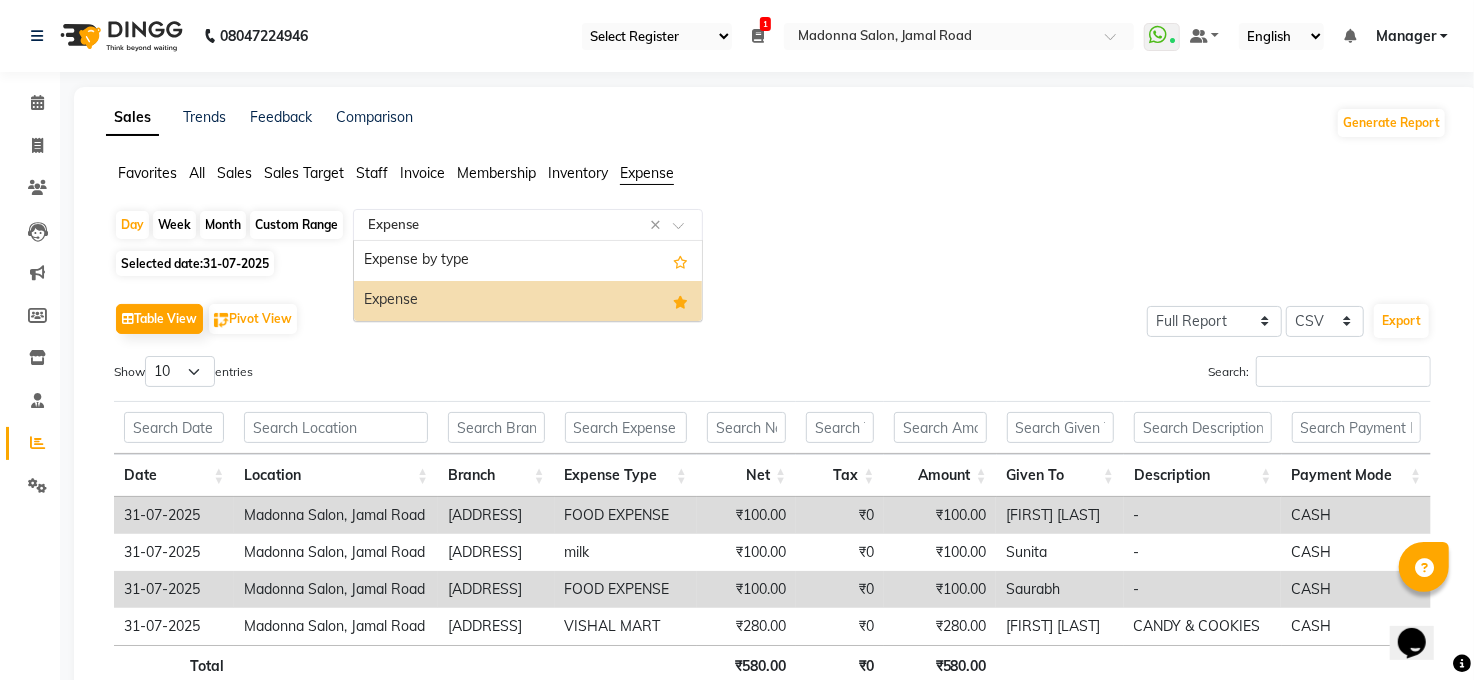 click at bounding box center [680, 302] 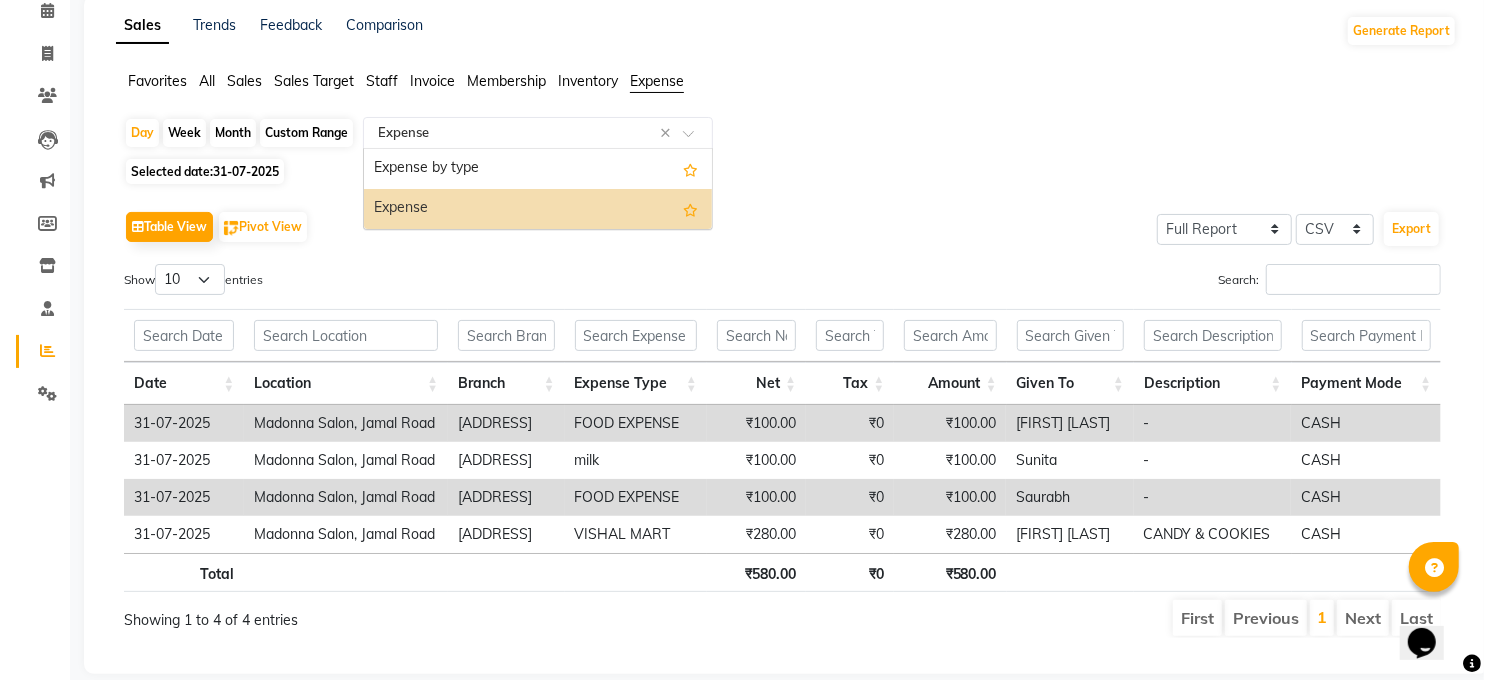 scroll, scrollTop: 0, scrollLeft: 0, axis: both 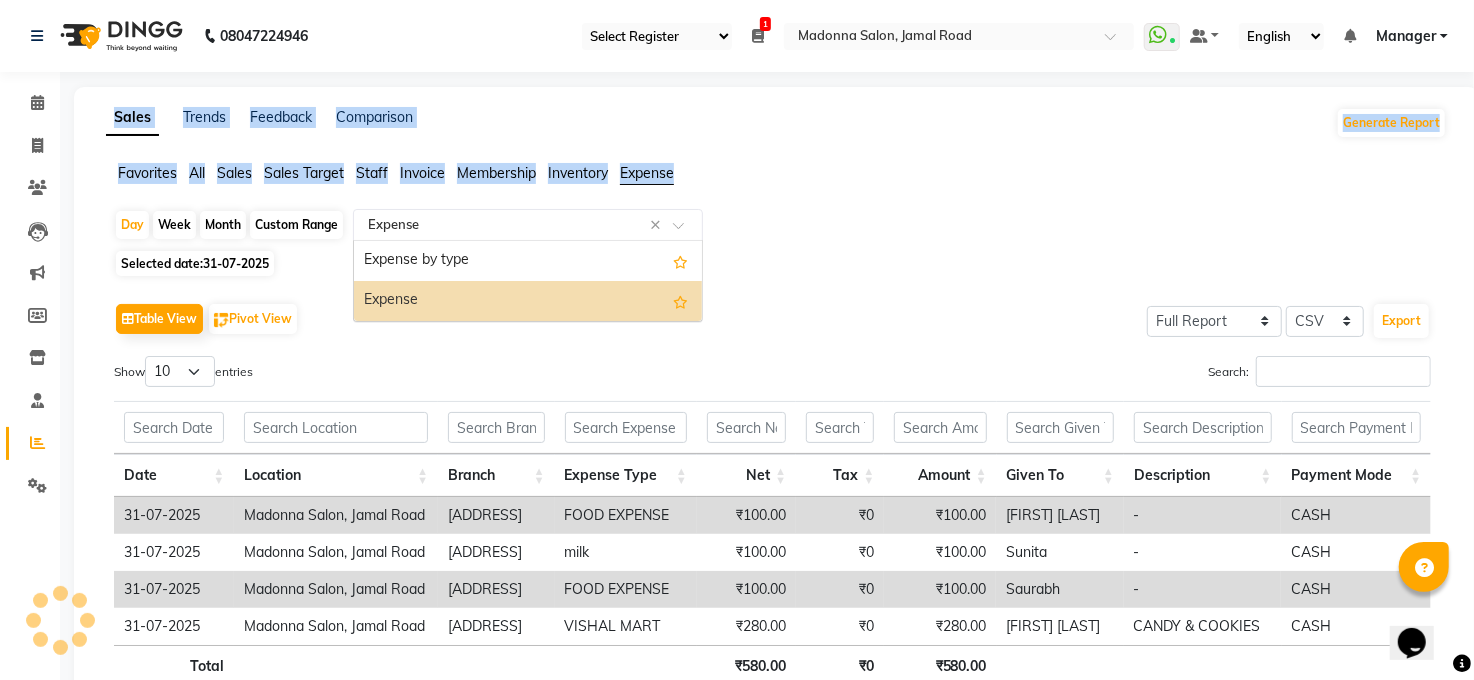 drag, startPoint x: 102, startPoint y: 196, endPoint x: 62, endPoint y: 215, distance: 44.28318 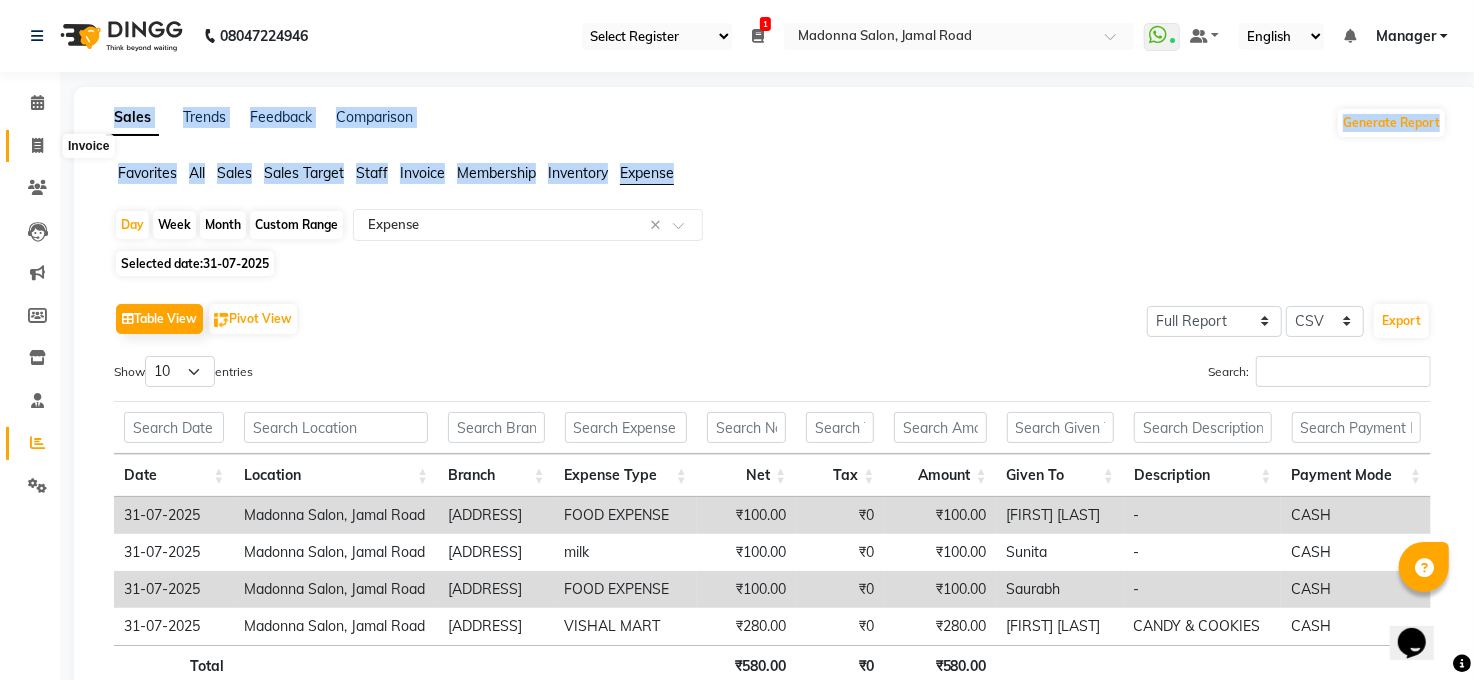 click 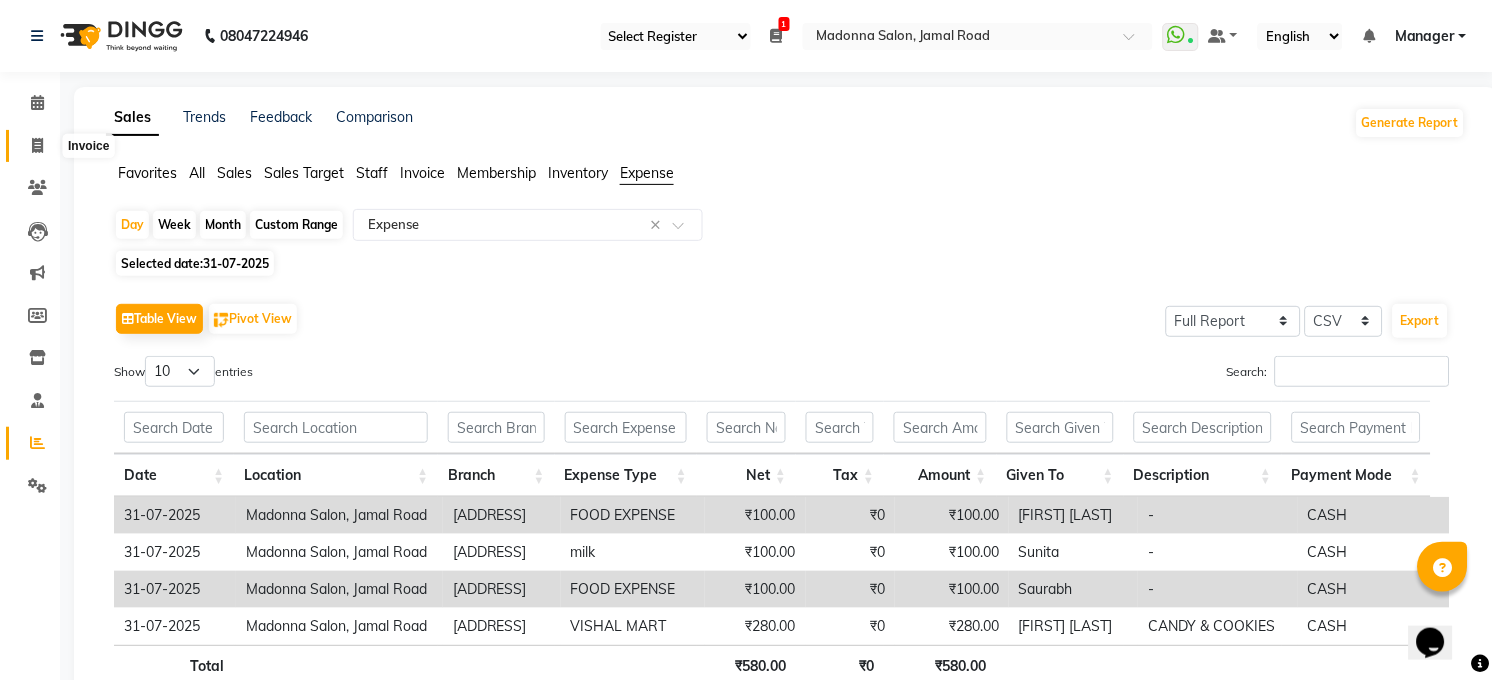 select on "5748" 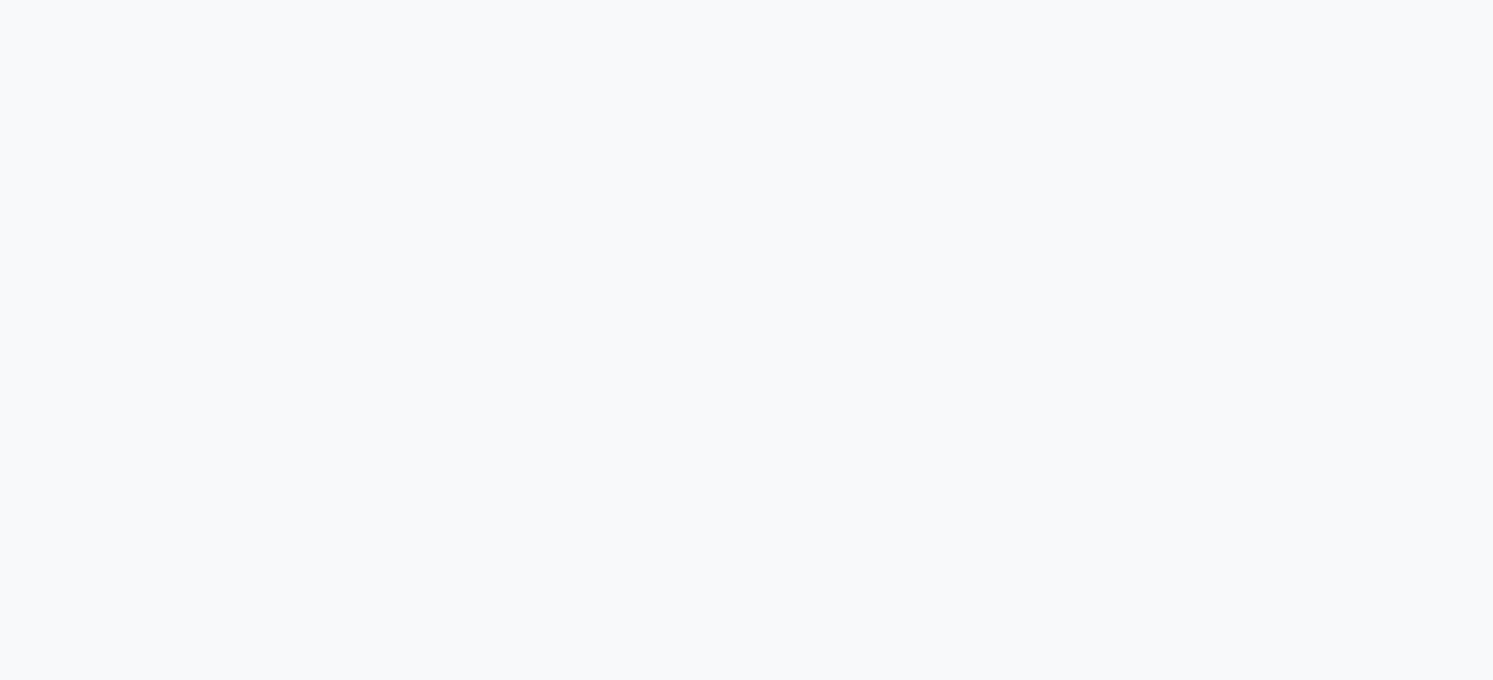 scroll, scrollTop: 0, scrollLeft: 0, axis: both 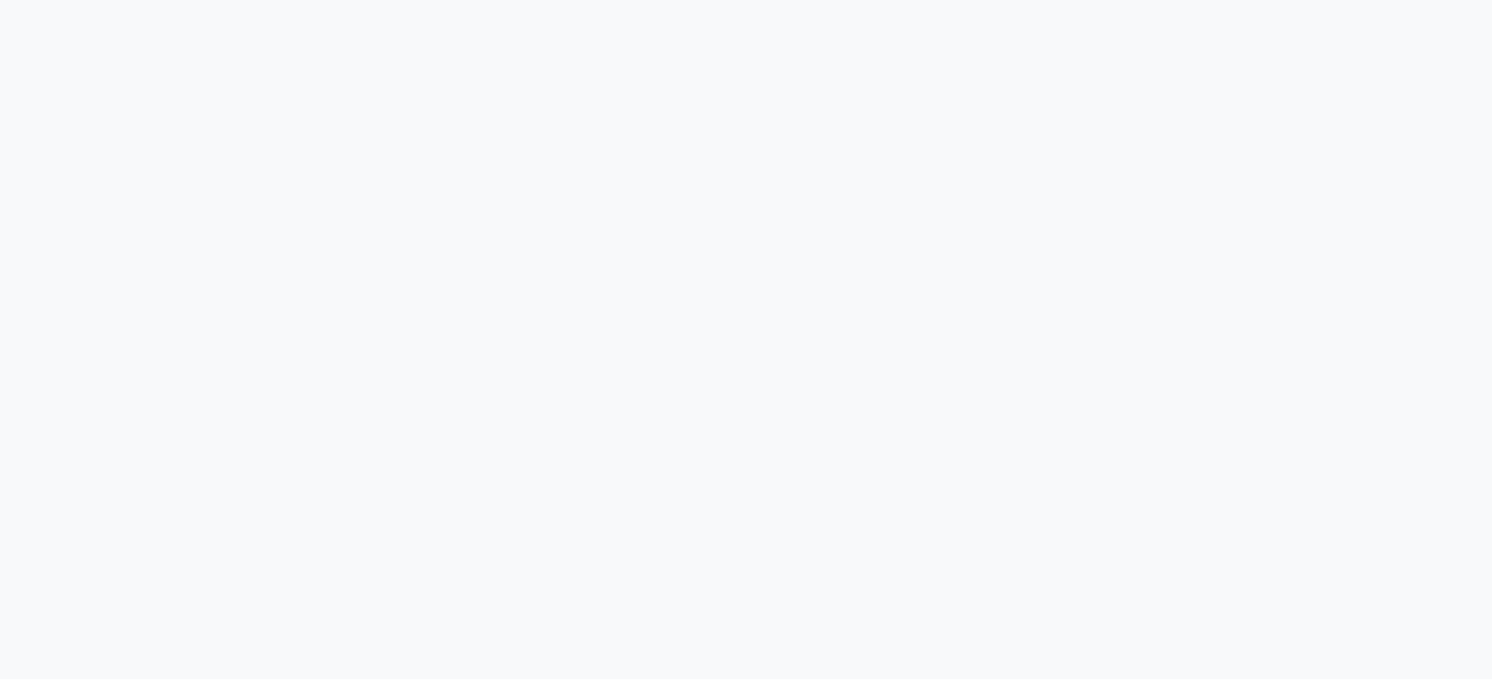 select on "35" 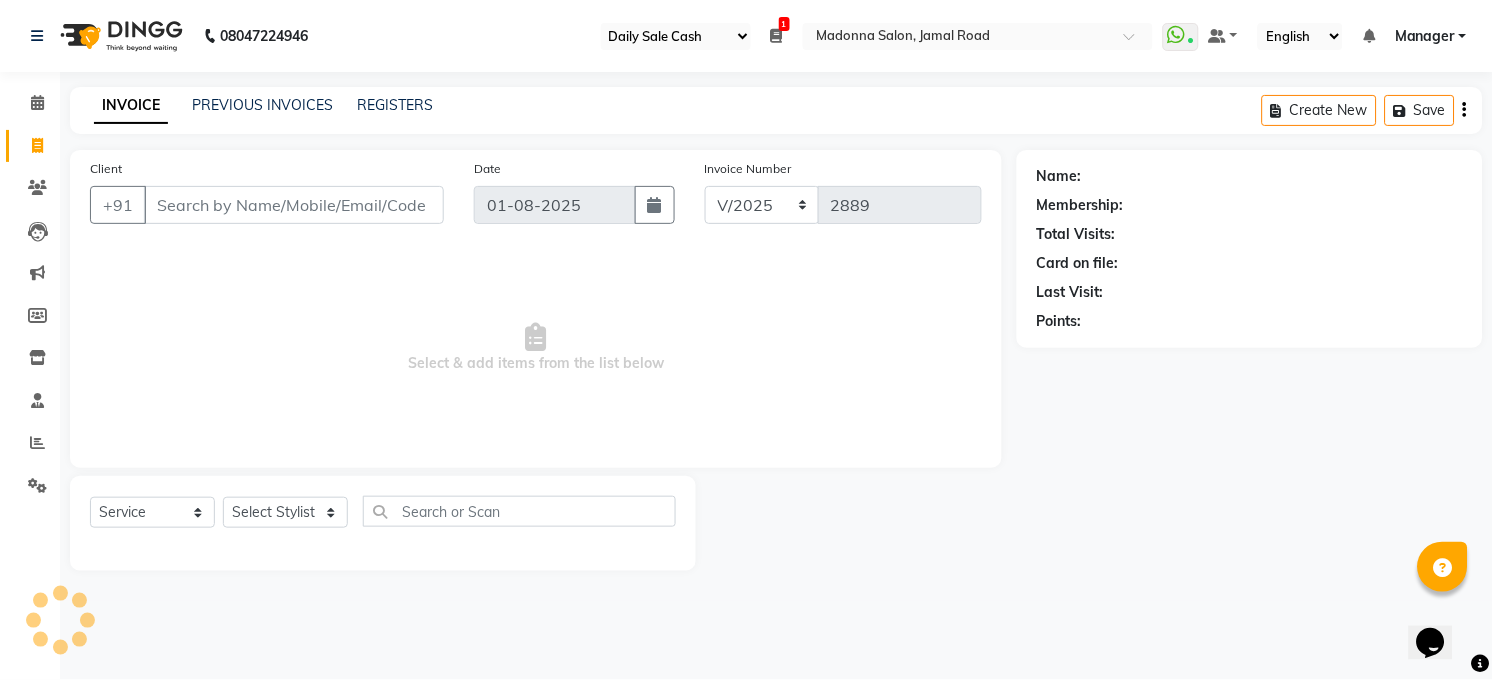 scroll, scrollTop: 0, scrollLeft: 0, axis: both 